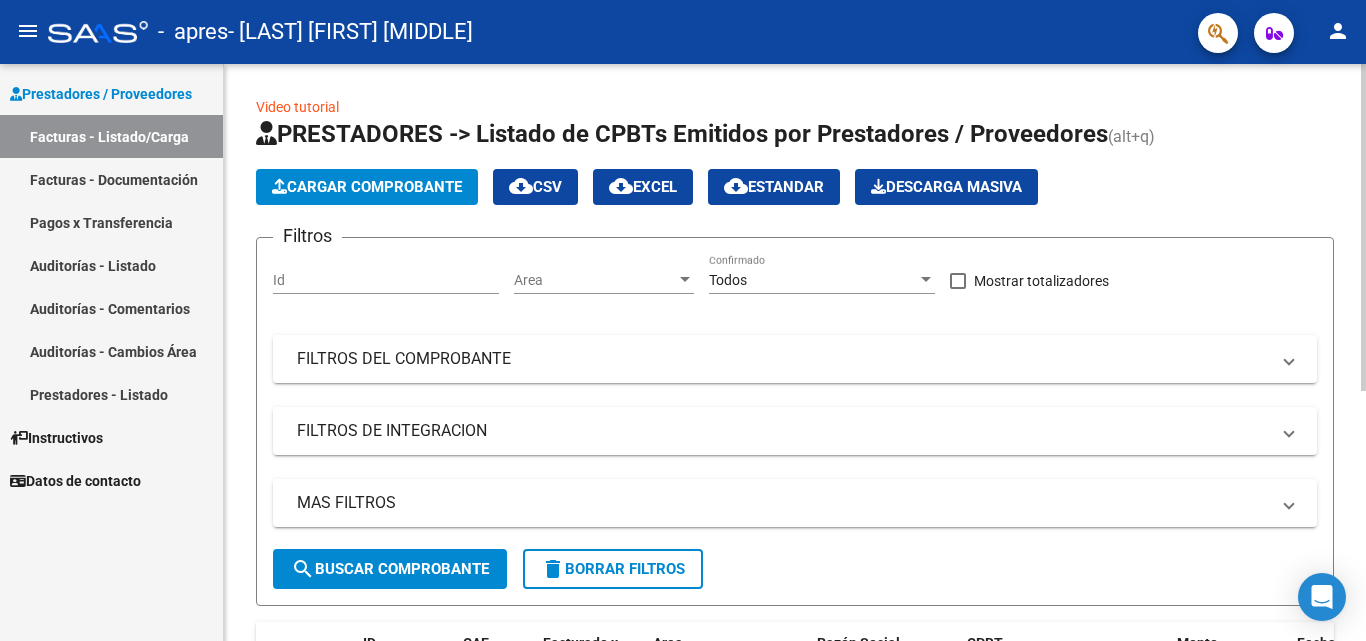 scroll, scrollTop: 0, scrollLeft: 0, axis: both 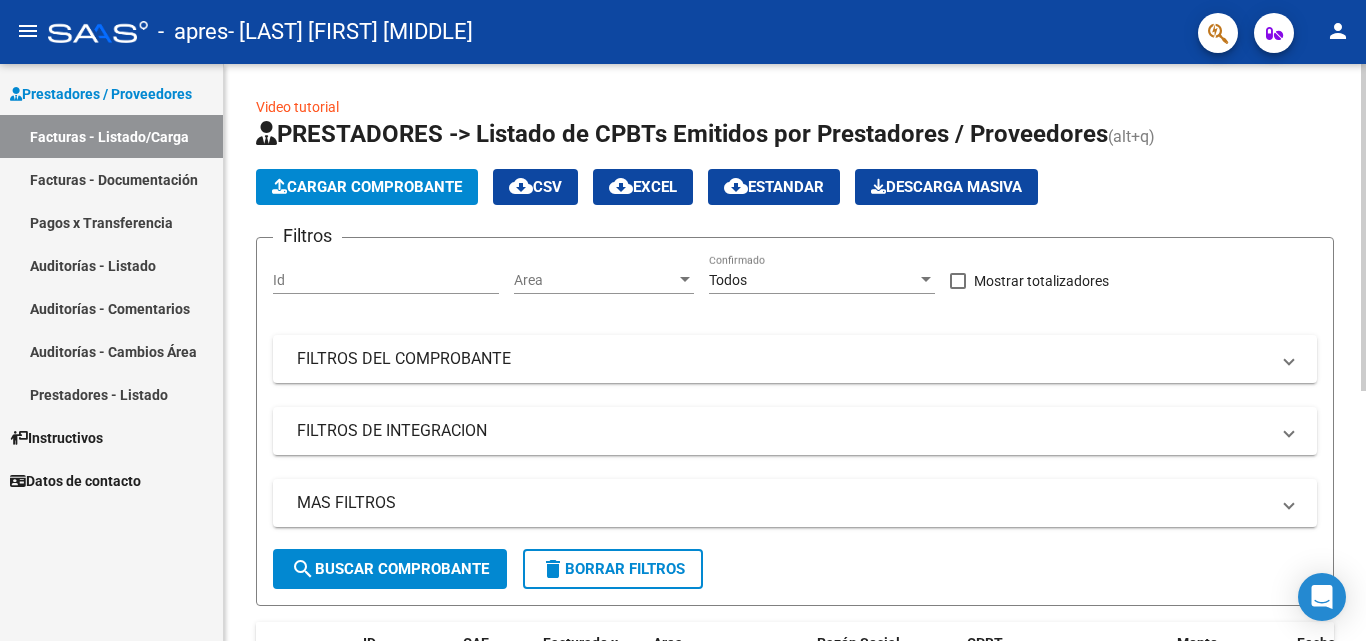 click on "Cargar Comprobante" 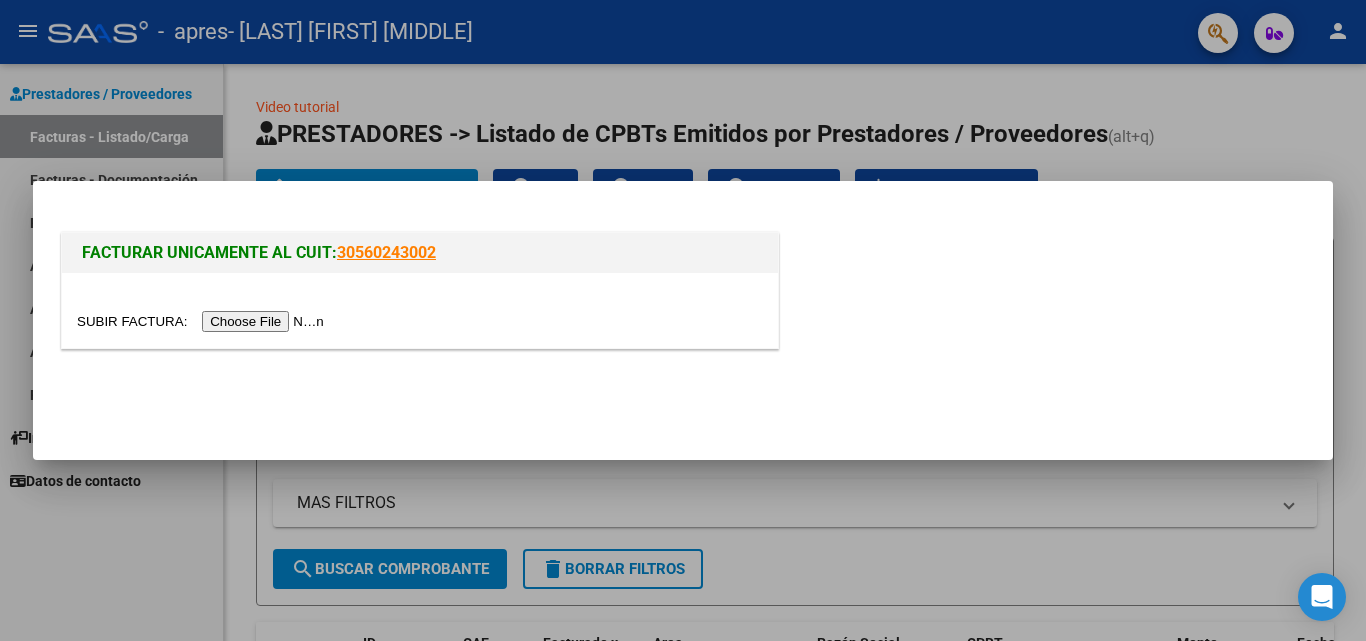 click at bounding box center (203, 321) 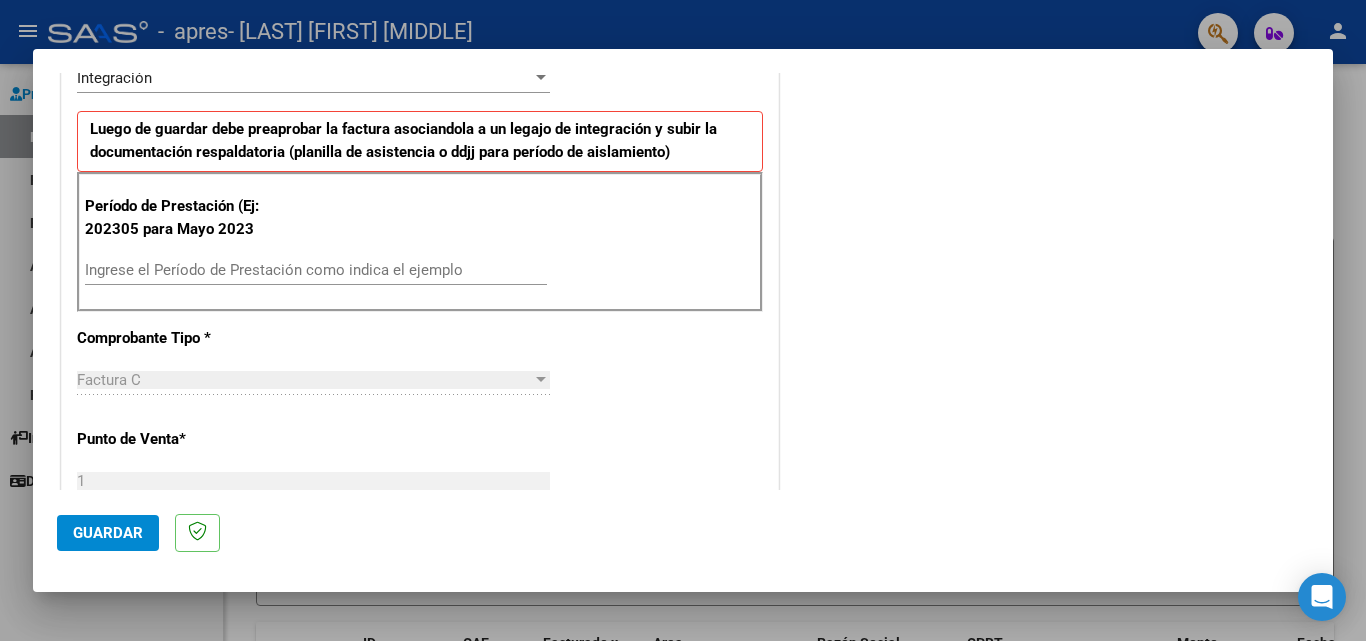 scroll, scrollTop: 500, scrollLeft: 0, axis: vertical 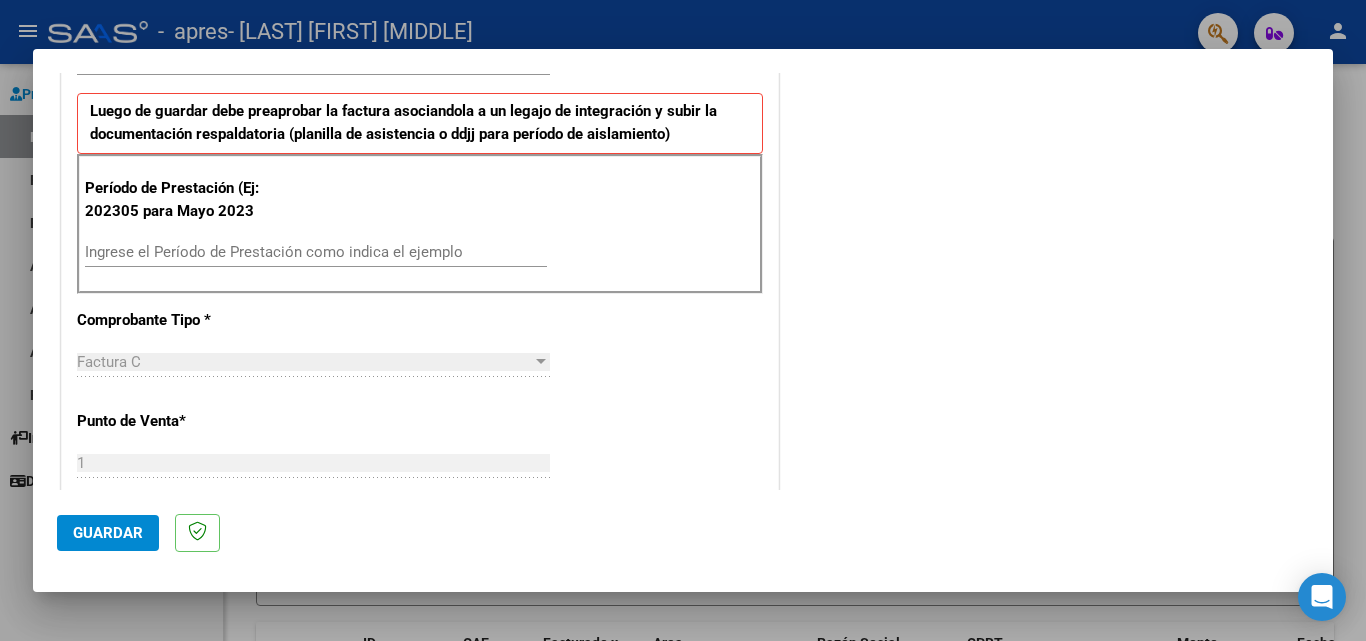 click on "Ingrese el Período de Prestación como indica el ejemplo" at bounding box center (316, 252) 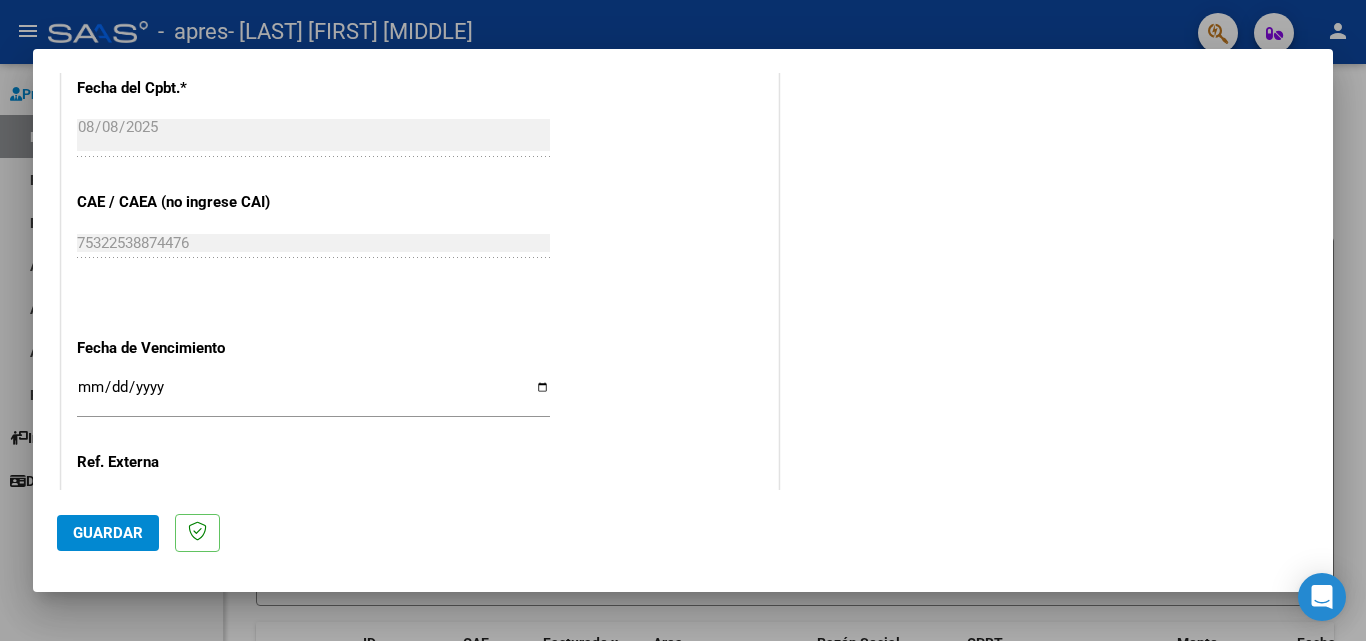 scroll, scrollTop: 1200, scrollLeft: 0, axis: vertical 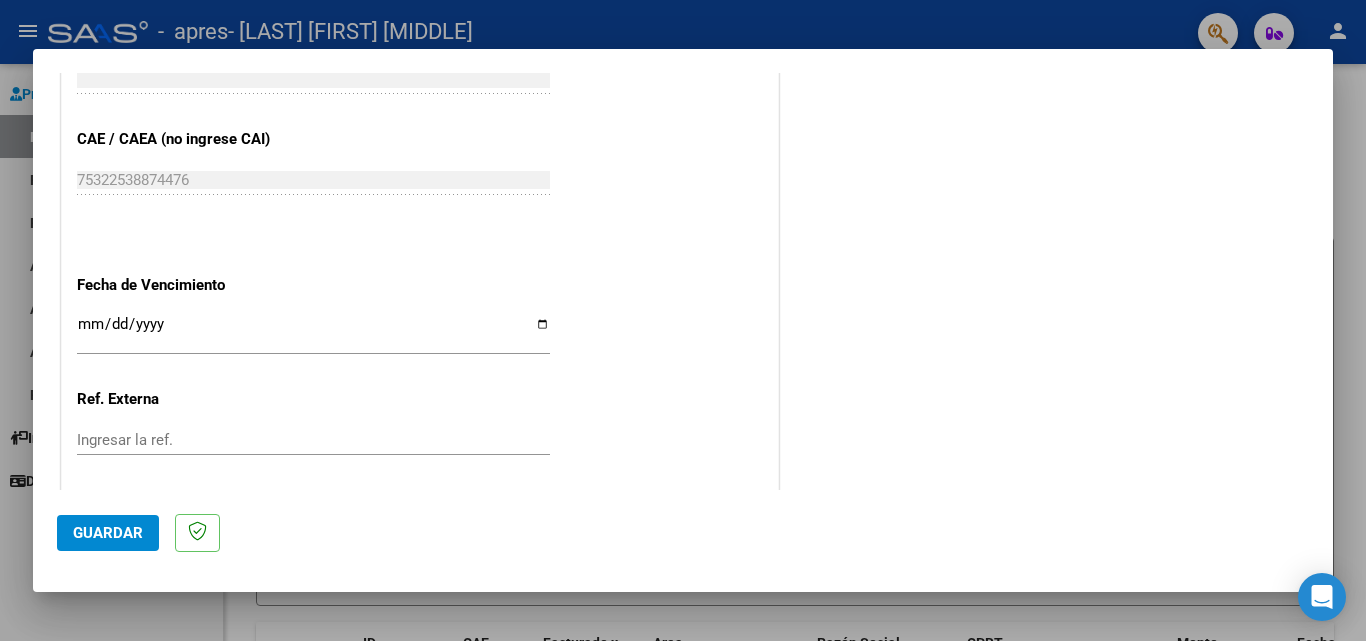 type on "202507" 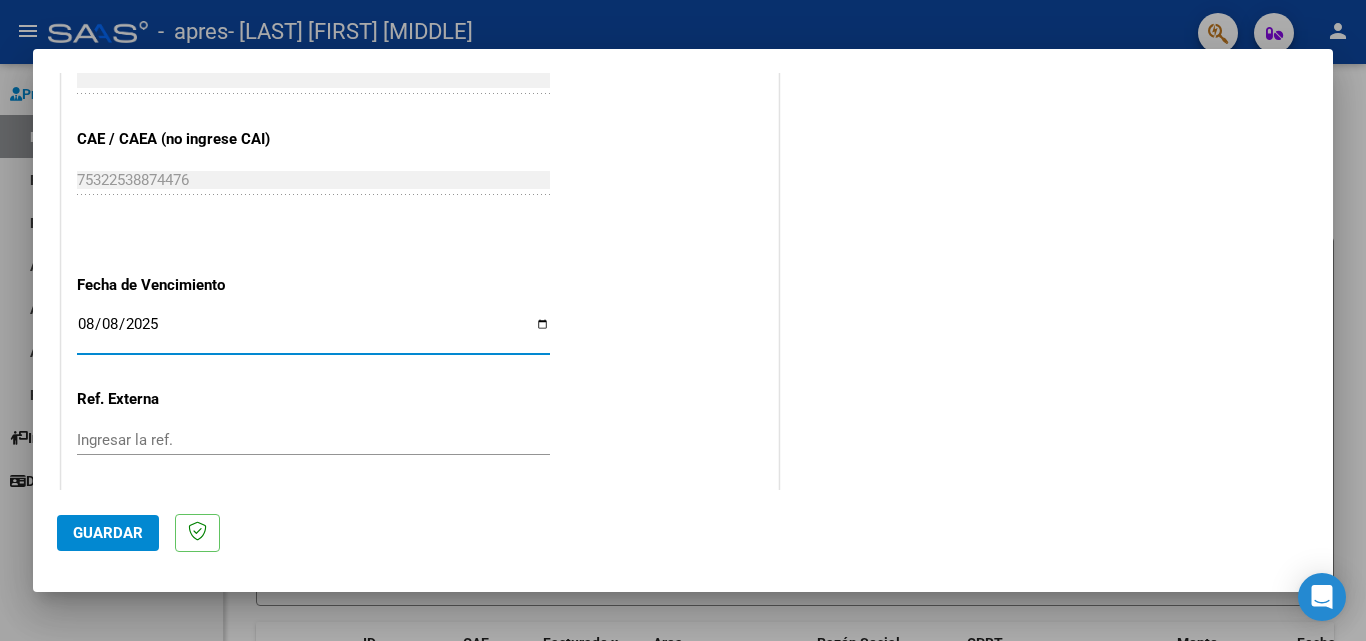 type on "2025-08-08" 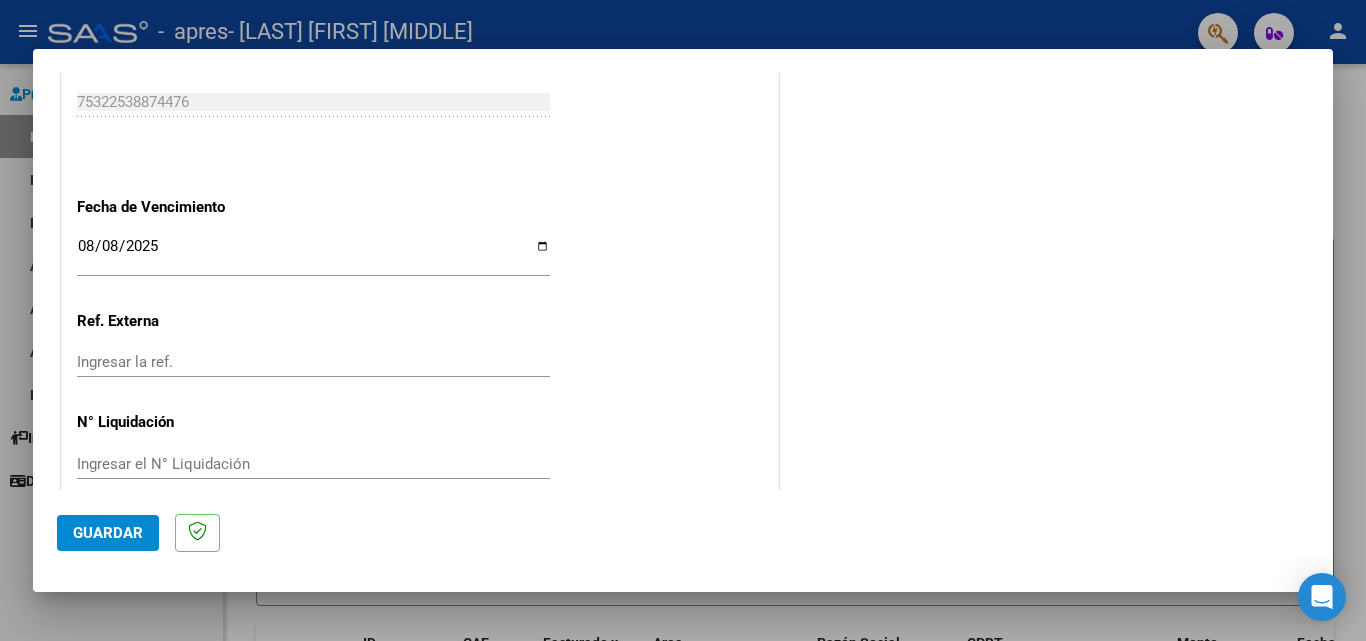 scroll, scrollTop: 1305, scrollLeft: 0, axis: vertical 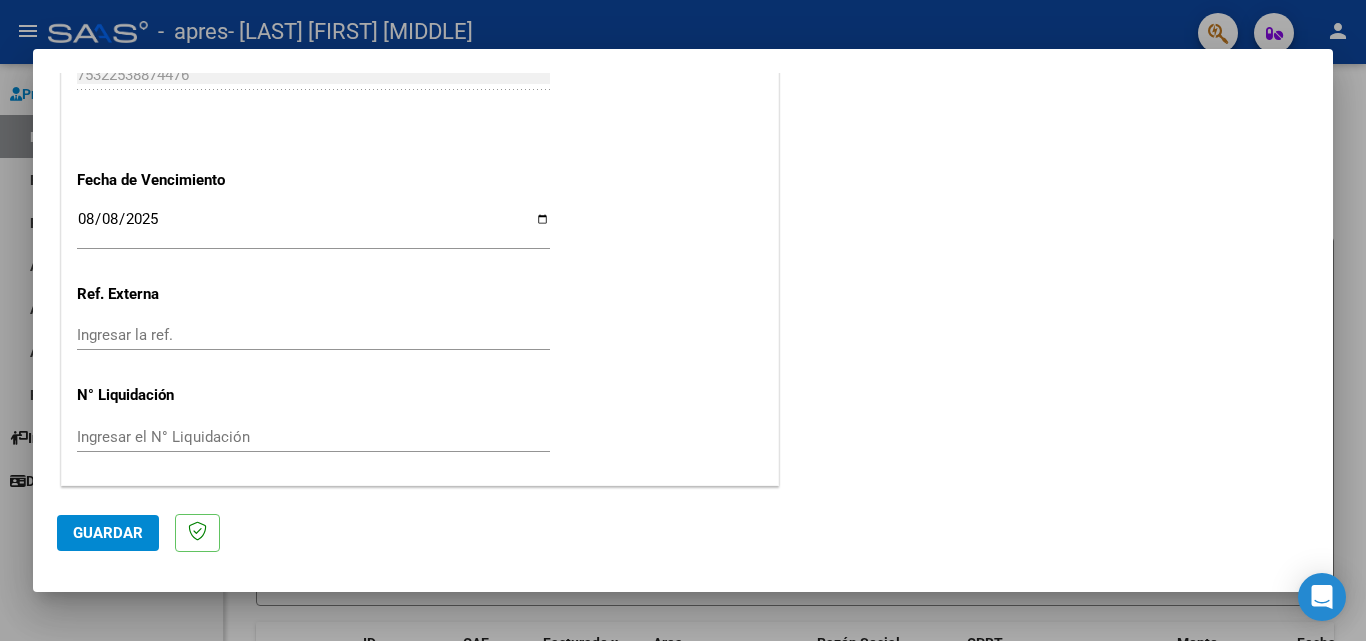 click on "Ingresar el N° Liquidación" at bounding box center [313, 437] 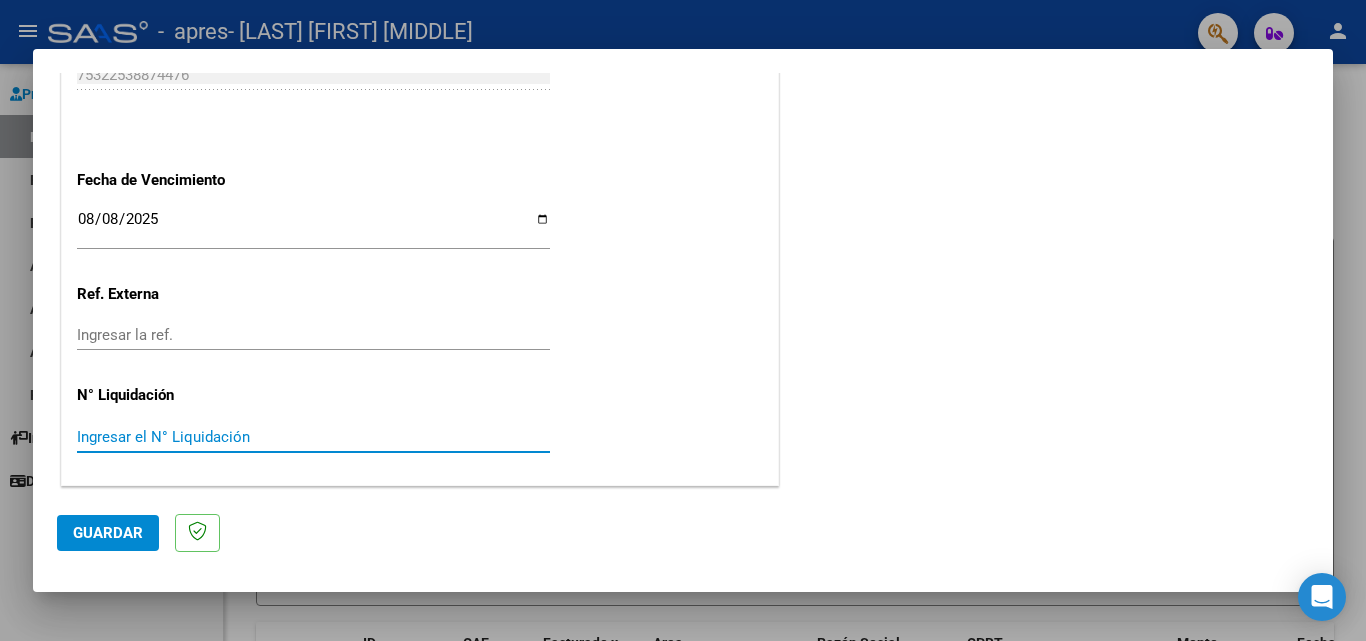 drag, startPoint x: 278, startPoint y: 423, endPoint x: 165, endPoint y: 432, distance: 113.35784 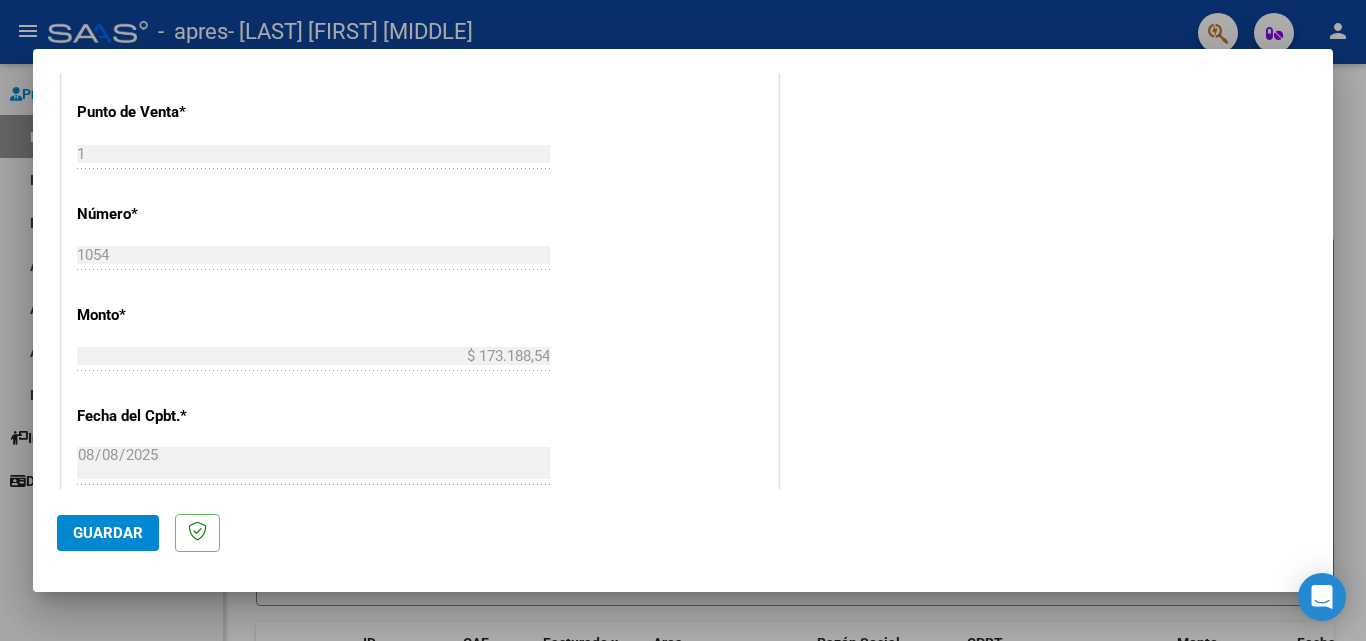 scroll, scrollTop: 1305, scrollLeft: 0, axis: vertical 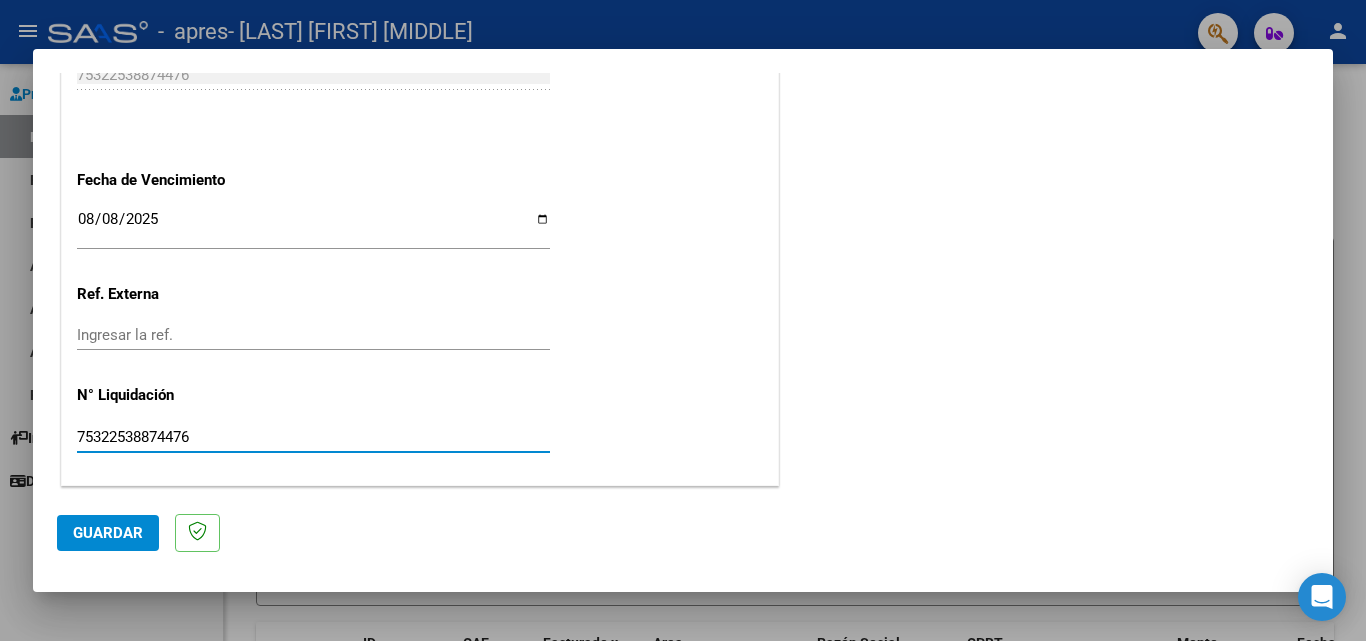 type on "75322538874476" 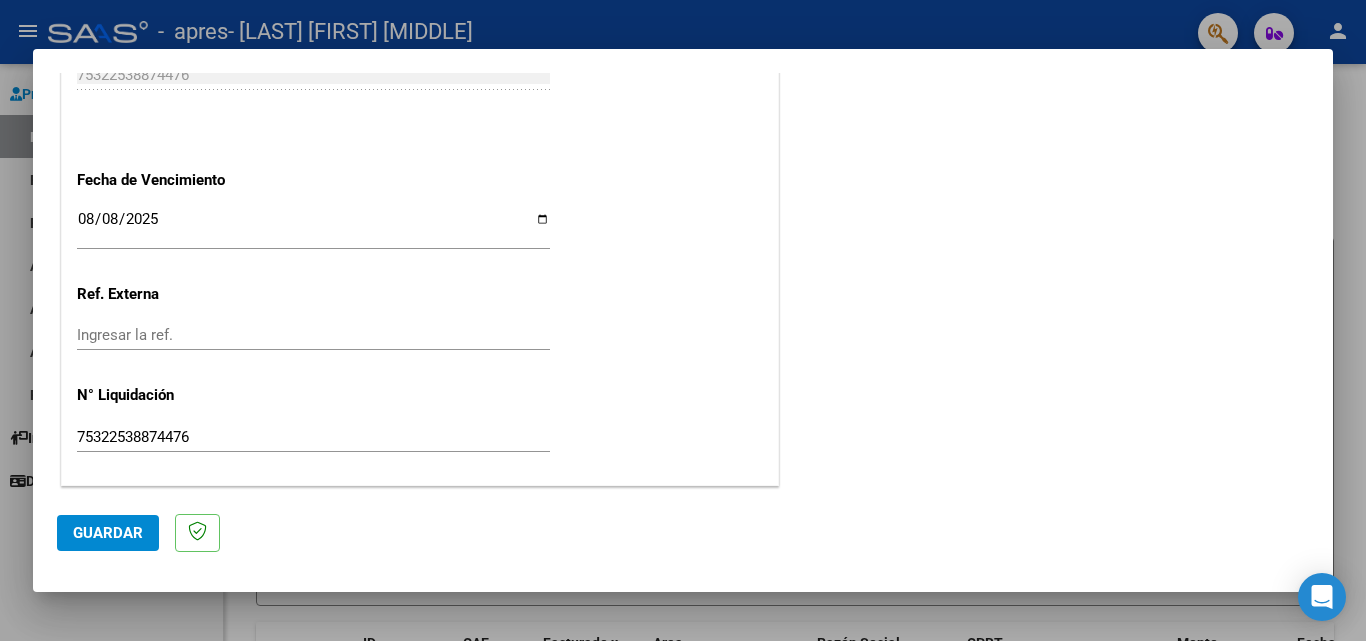 click on "Guardar" 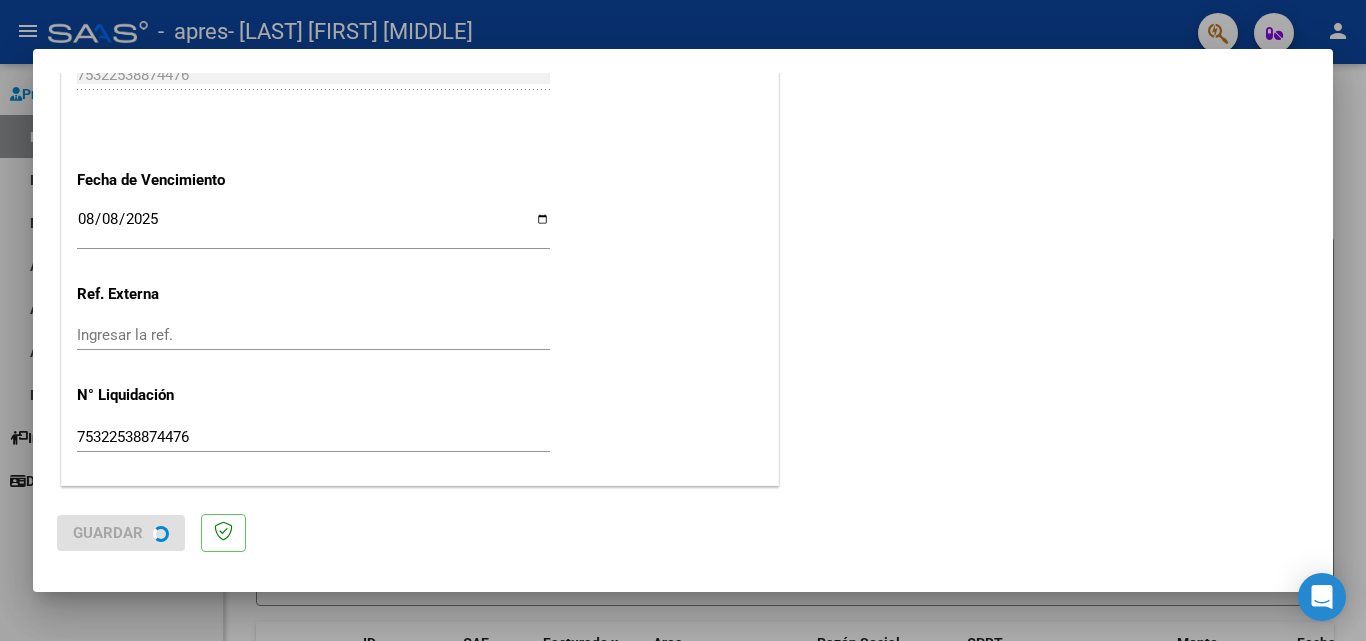 scroll, scrollTop: 0, scrollLeft: 0, axis: both 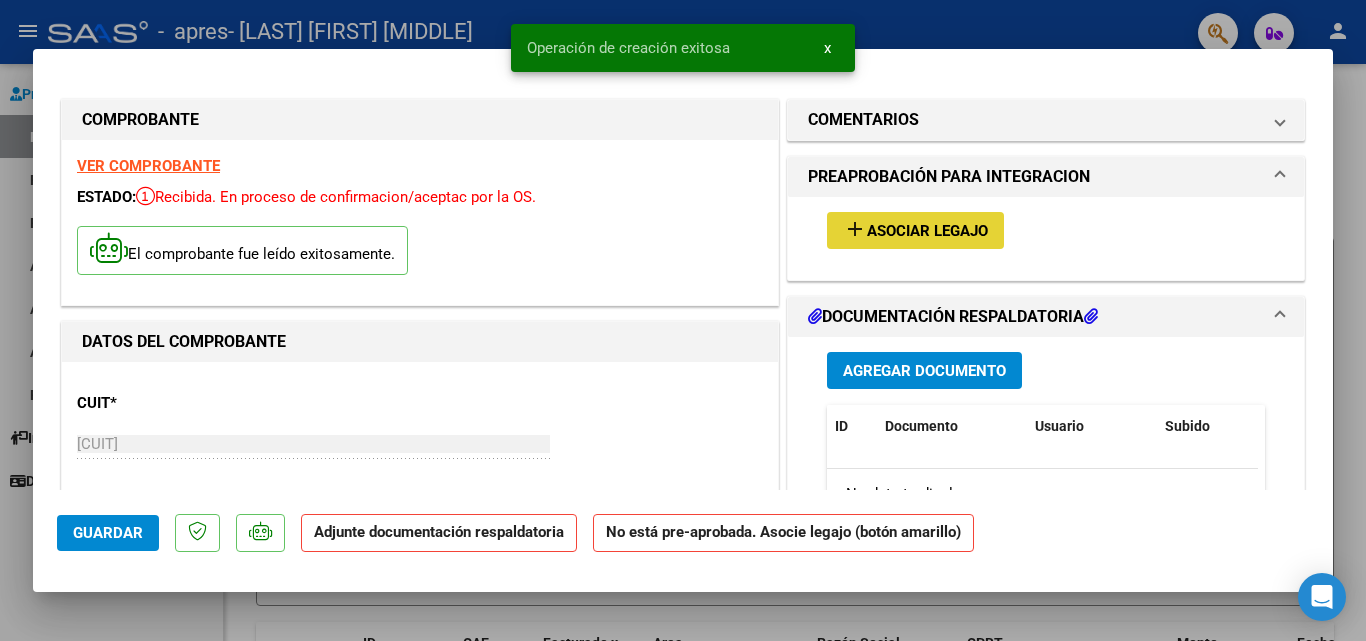 click on "Asociar Legajo" at bounding box center (927, 231) 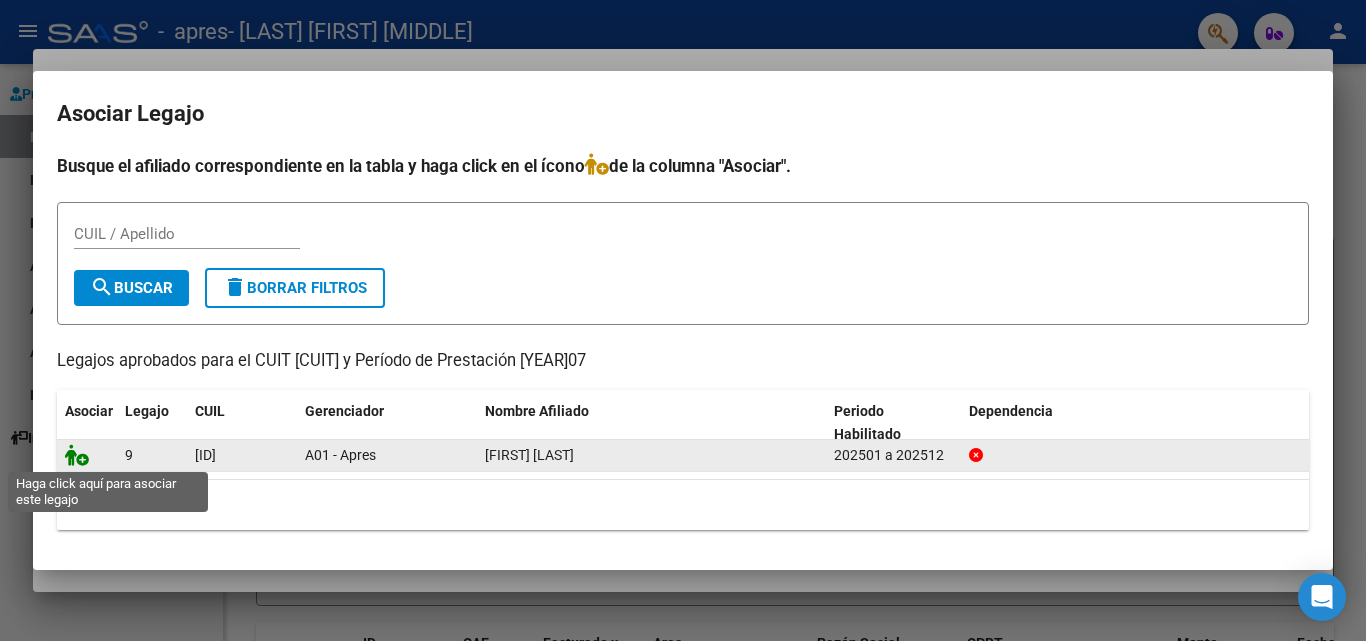 click 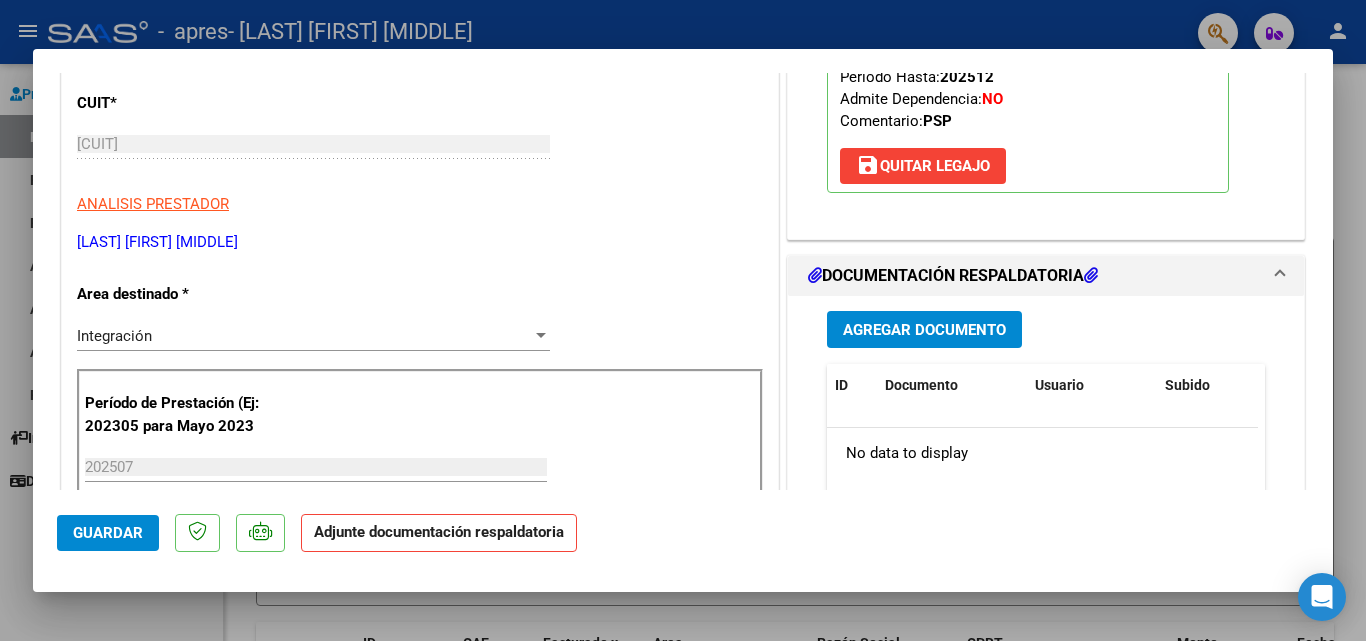 scroll, scrollTop: 400, scrollLeft: 0, axis: vertical 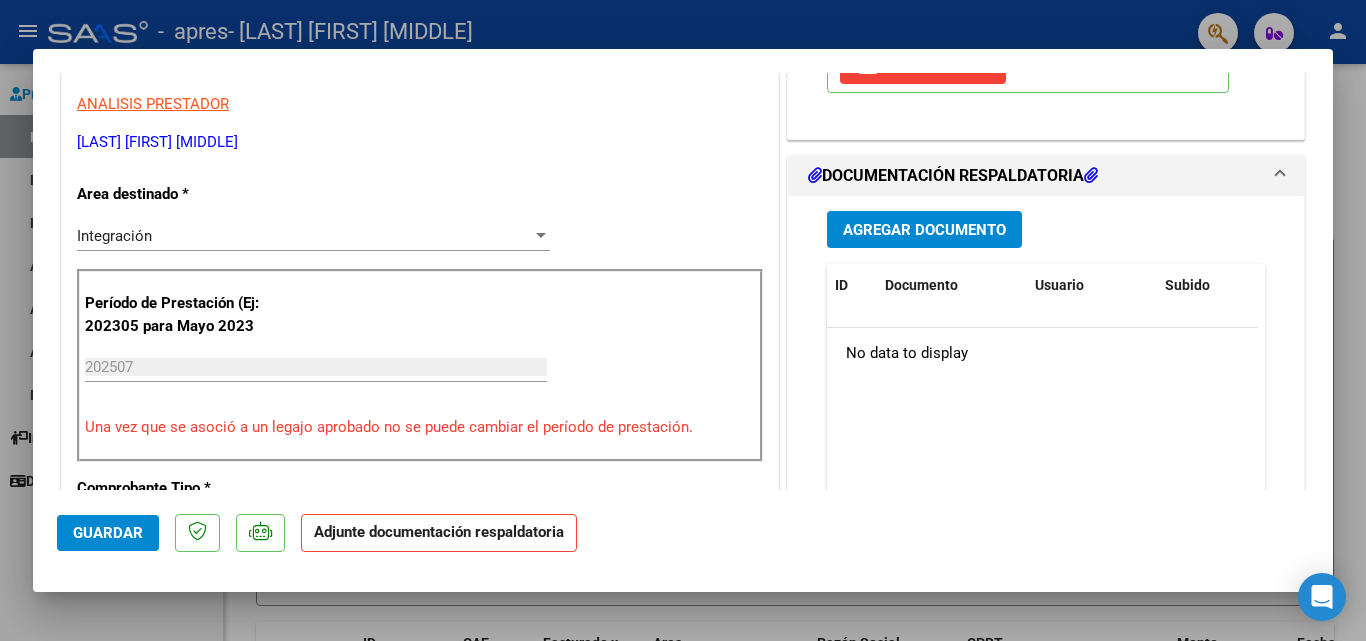 click on "Agregar Documento" at bounding box center (924, 229) 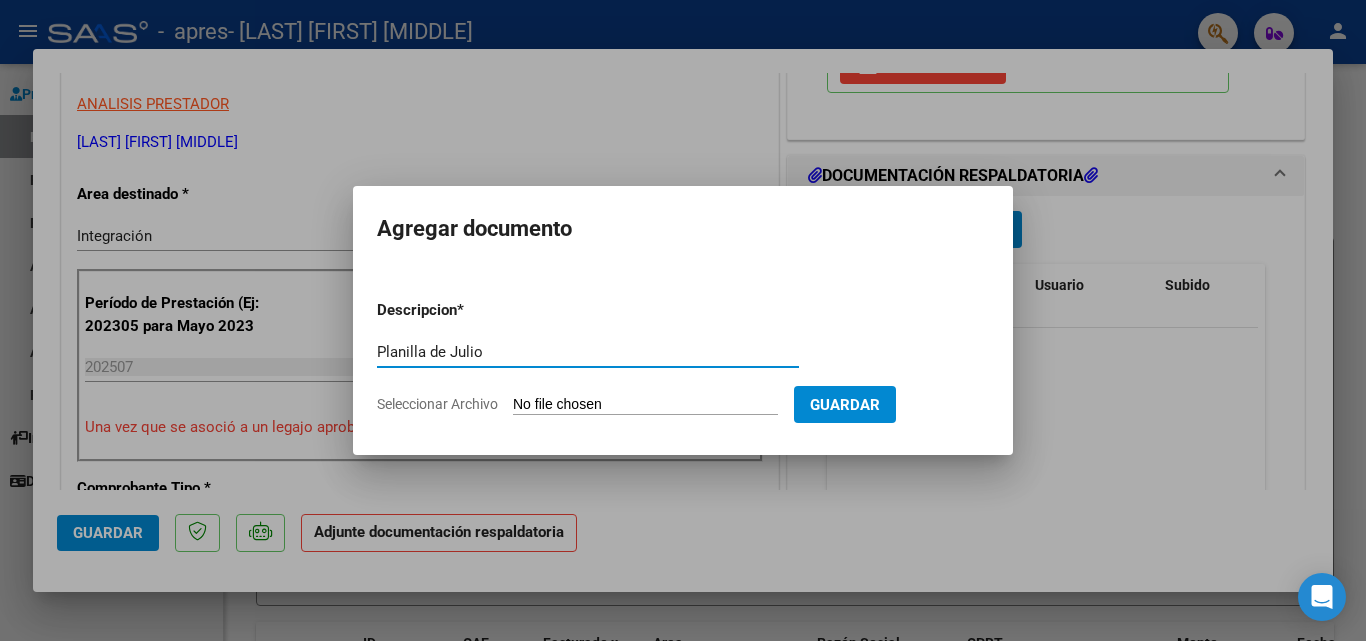 type on "Planilla de Julio" 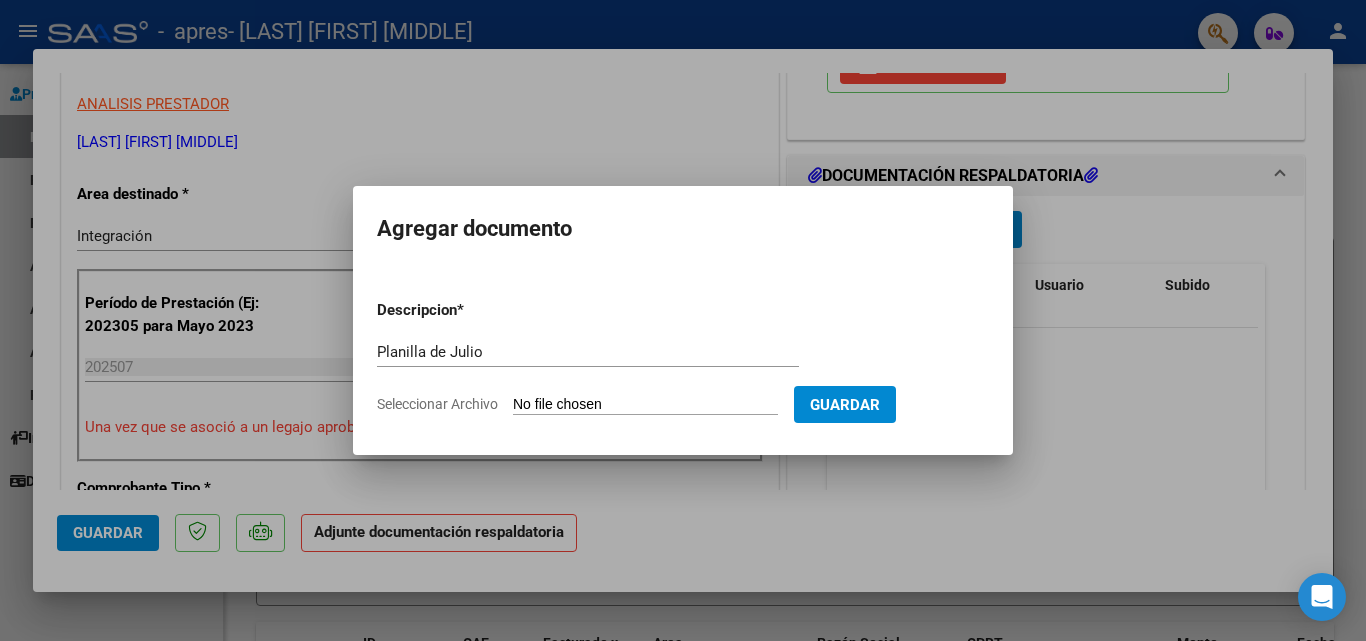 click on "Descripcion  *   Planilla de Julio Escriba aquí una descripcion  Seleccionar Archivo Guardar" at bounding box center (683, 357) 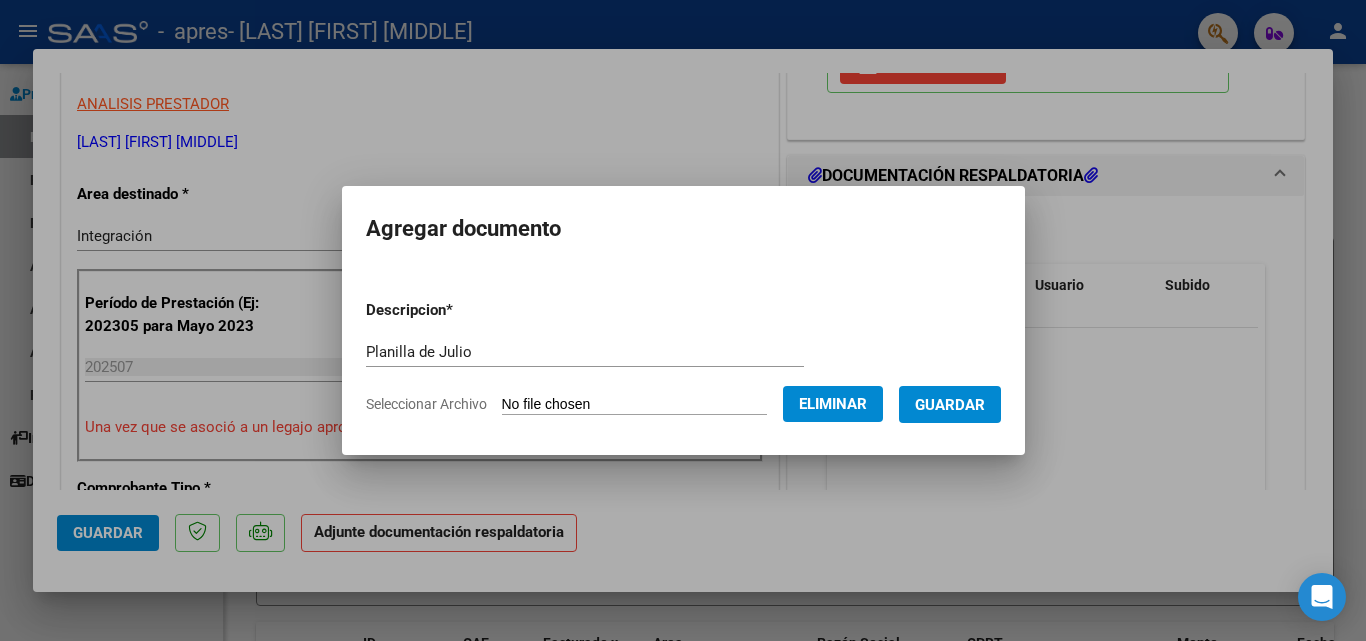 click on "Guardar" at bounding box center (950, 404) 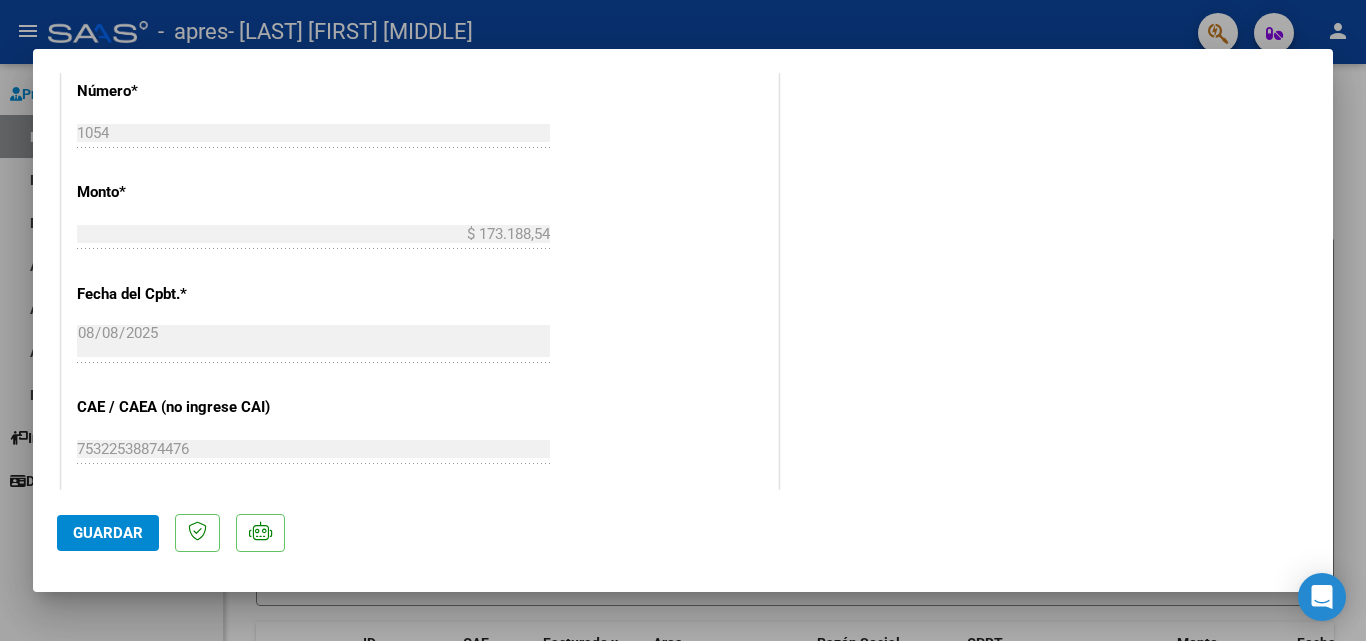 scroll, scrollTop: 1000, scrollLeft: 0, axis: vertical 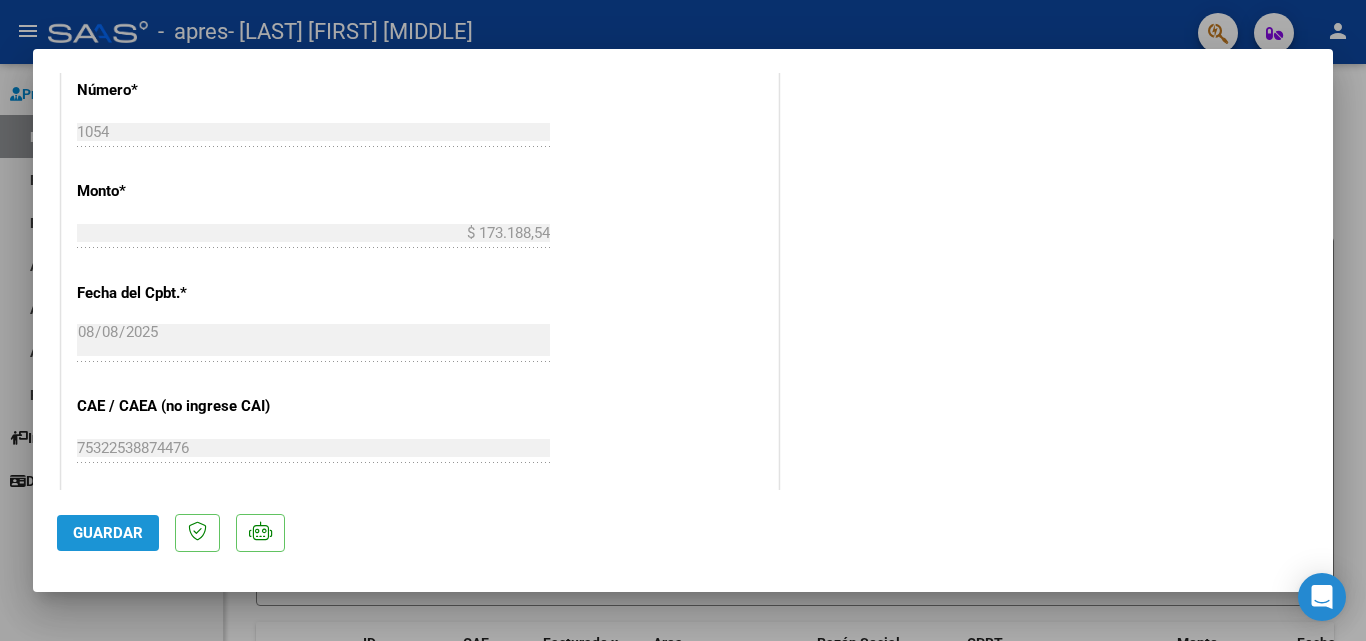 click on "Guardar" 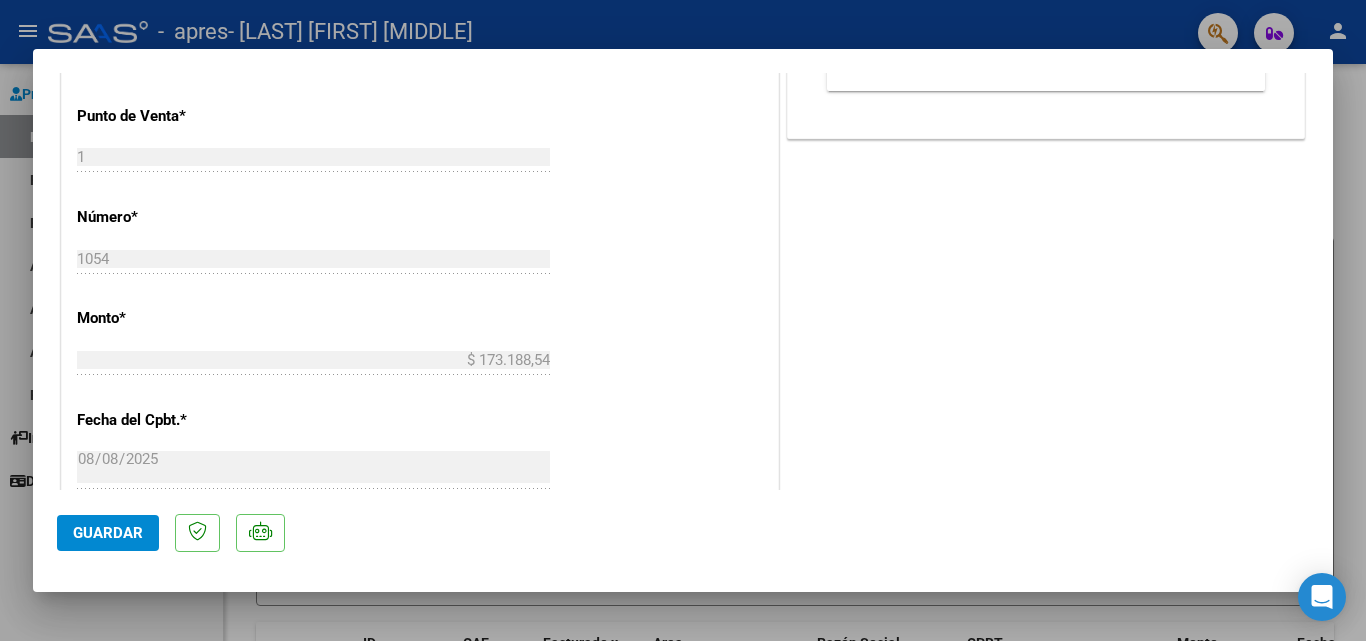 scroll, scrollTop: 1373, scrollLeft: 0, axis: vertical 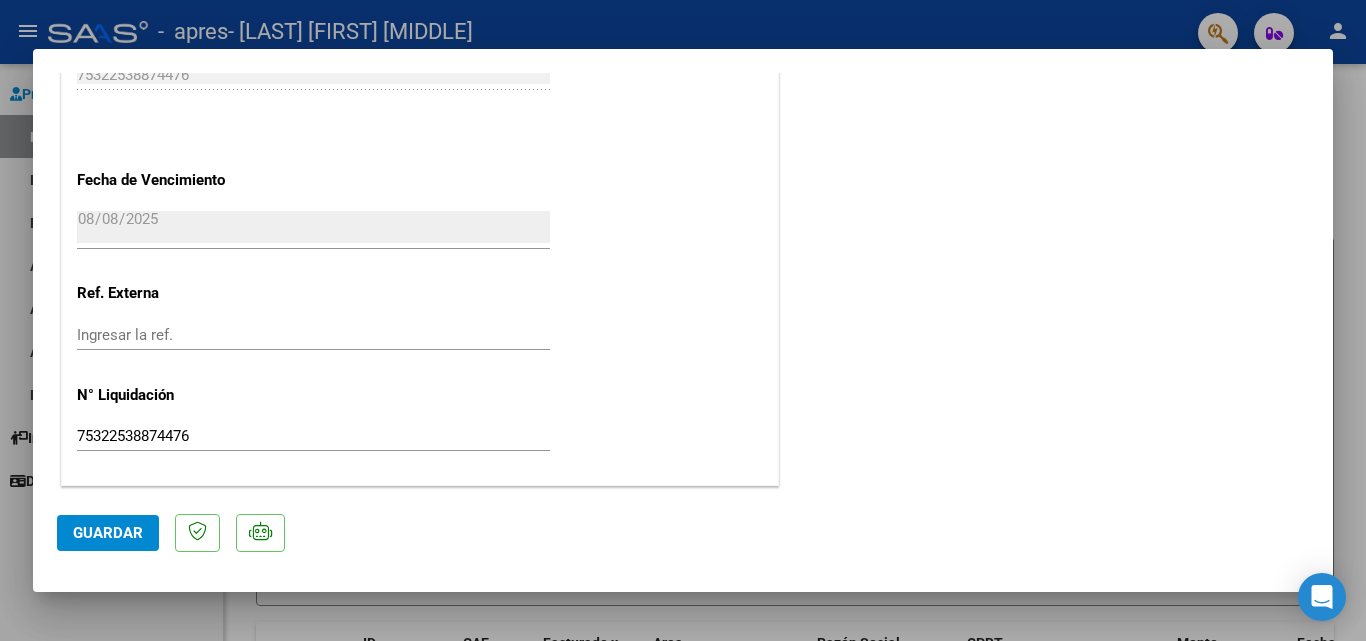 click on "Guardar" 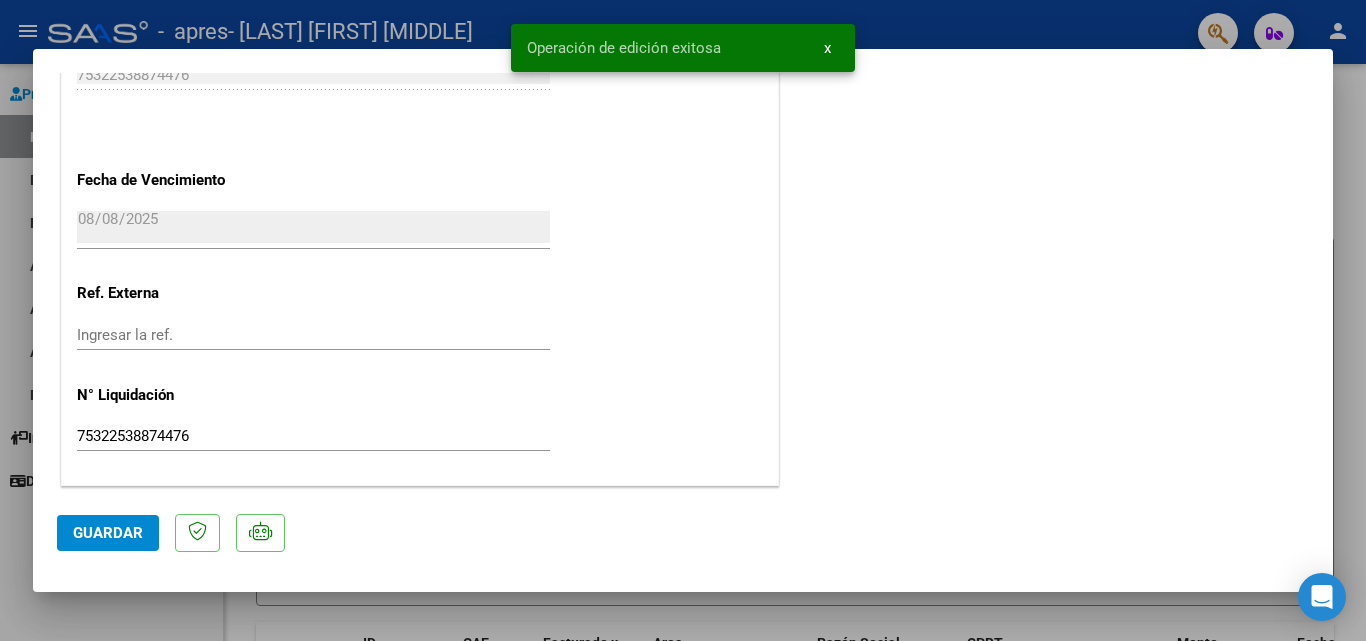 click on "CUIT  *   [CUIT] Ingresar CUIT  ANALISIS PRESTADOR  Area destinado * Integración Seleccionar Area Período de Prestación (Ej: 202305 para Mayo 2023    [YEAR]07 Ingrese el Período de Prestación como indica el ejemplo   Una vez que se asoció a un legajo aprobado no se puede cambiar el período de prestación.   Comprobante Tipo * Factura C Seleccionar Tipo Punto de Venta  *   1 Ingresar el Nro.  Número  *   1054 Ingresar el Nro.  Monto  *   $ 173.188,54 Ingresar el monto  Fecha del Cpbt.  *   [YEAR]-08-08 Ingresar la fecha  CAE / CAEA (no ingrese CAI)    75322538874476 Ingresar el CAE o CAEA (no ingrese CAI)  Fecha de Vencimiento    [YEAR]-08-08 Ingresar la fecha  Ref. Externa    Ingresar la ref.  N° Liquidación    75322538874476 Ingresar el N° Liquidación" at bounding box center (420, -263) 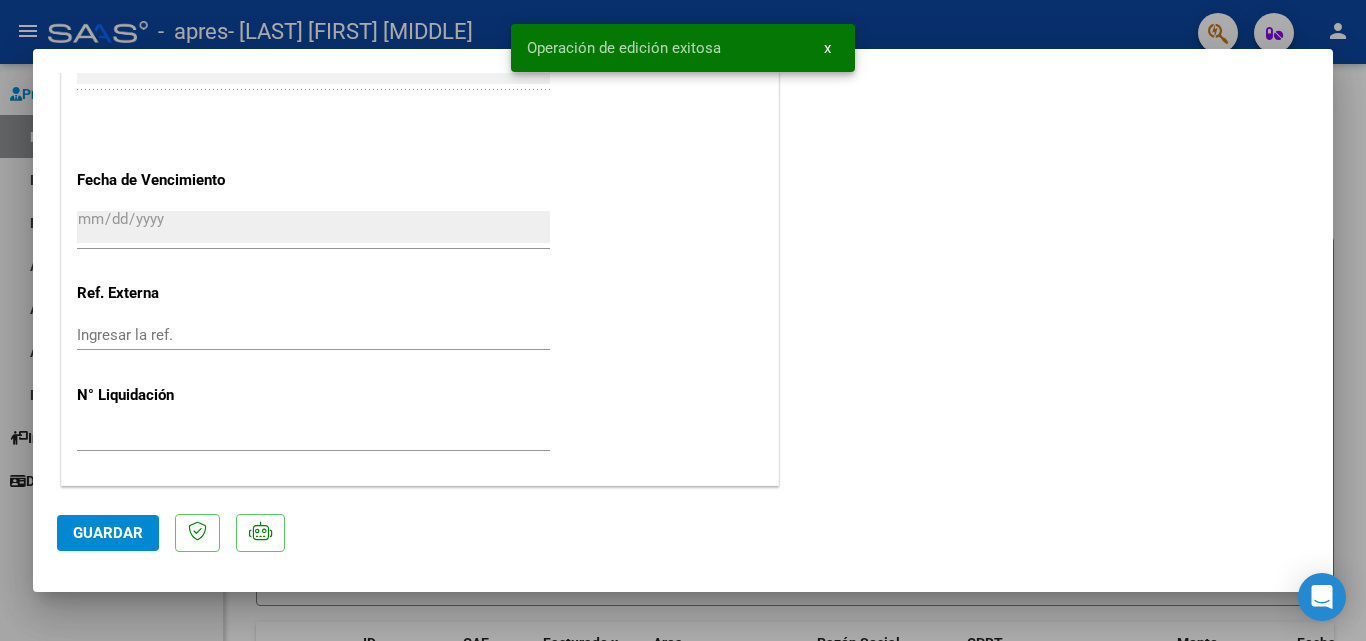 scroll, scrollTop: 1525, scrollLeft: 0, axis: vertical 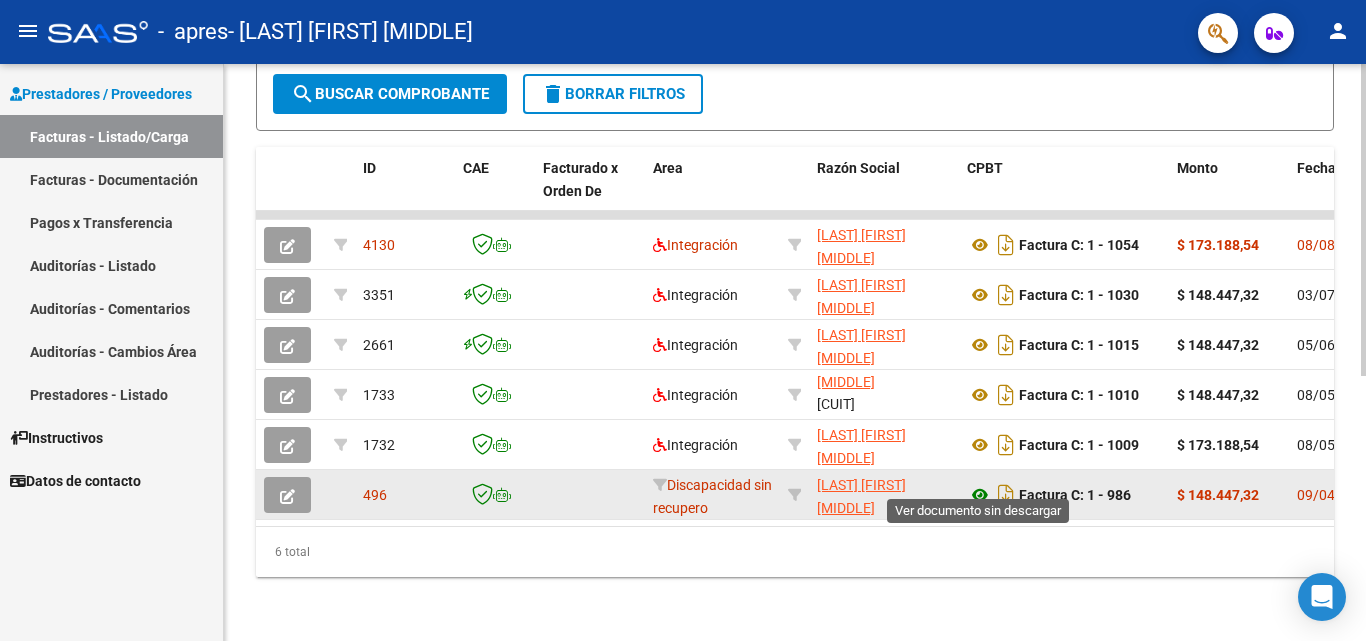 click 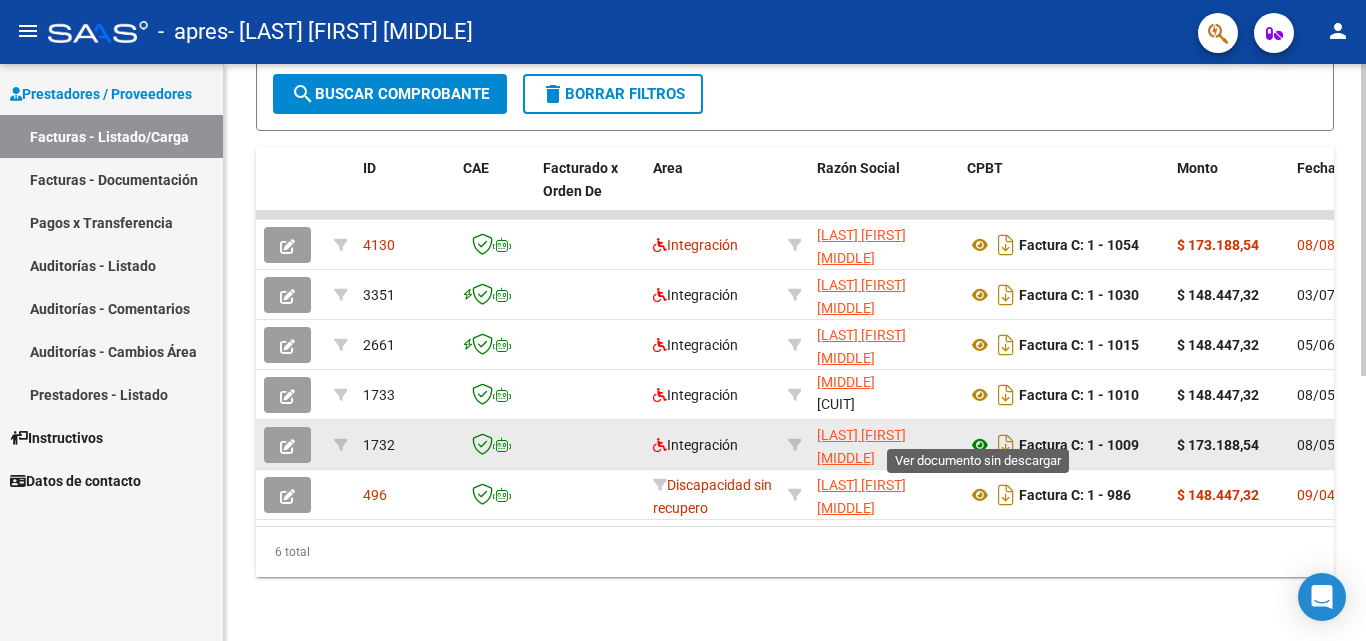 click 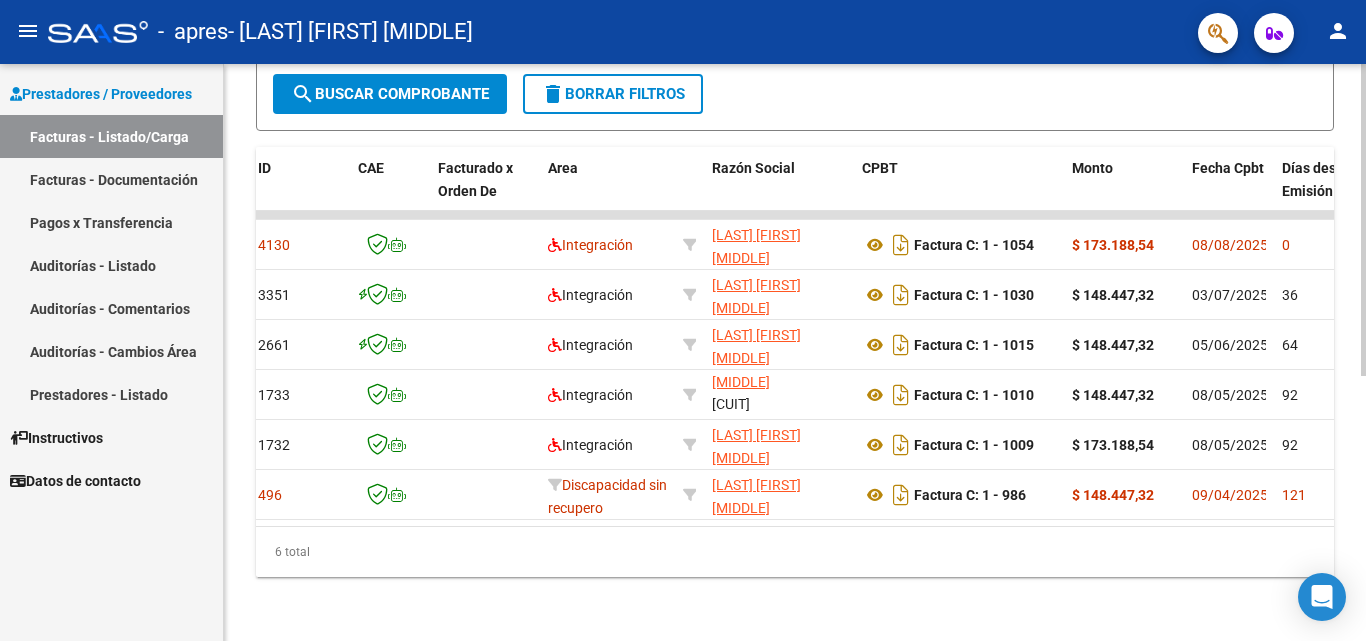 scroll, scrollTop: 0, scrollLeft: 85, axis: horizontal 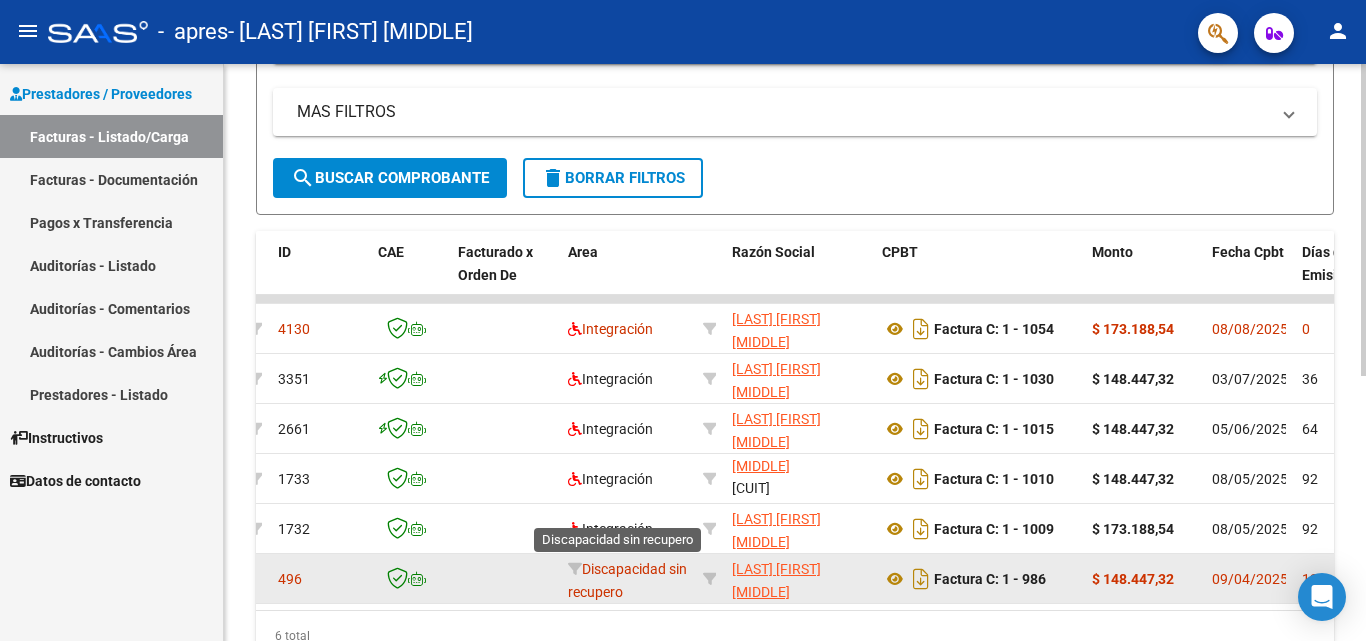 click on "Discapacidad sin recupero" 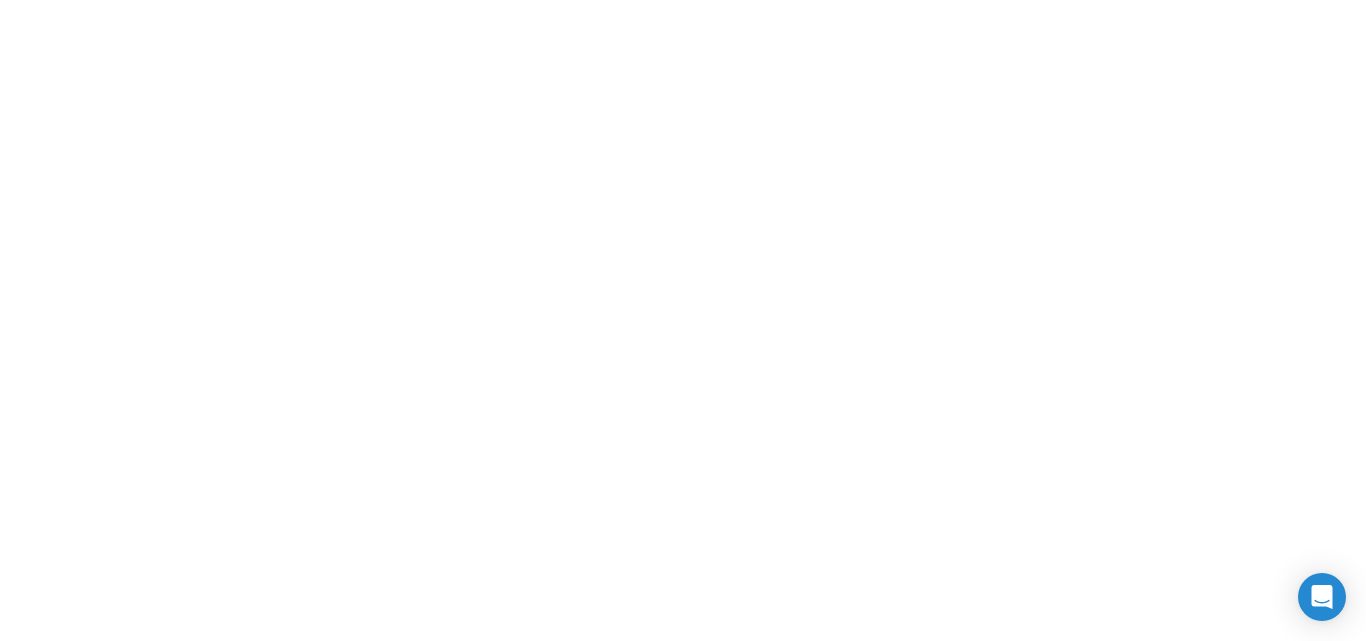 scroll, scrollTop: 0, scrollLeft: 0, axis: both 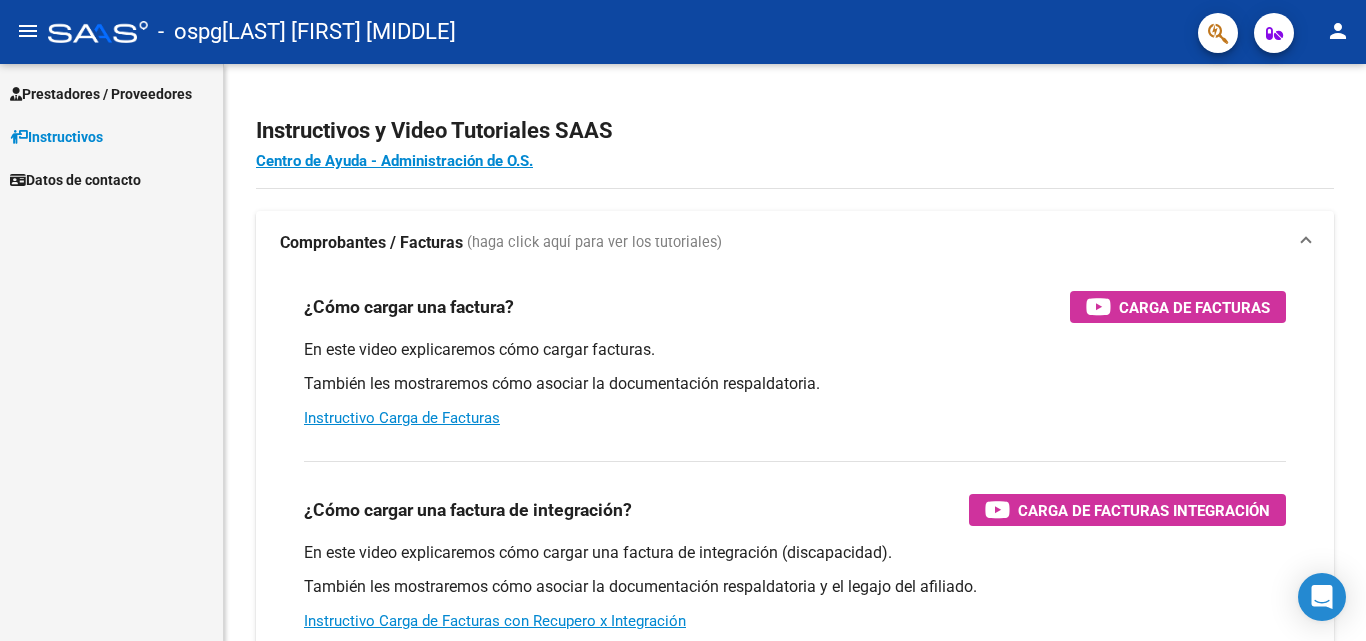 click on "person" 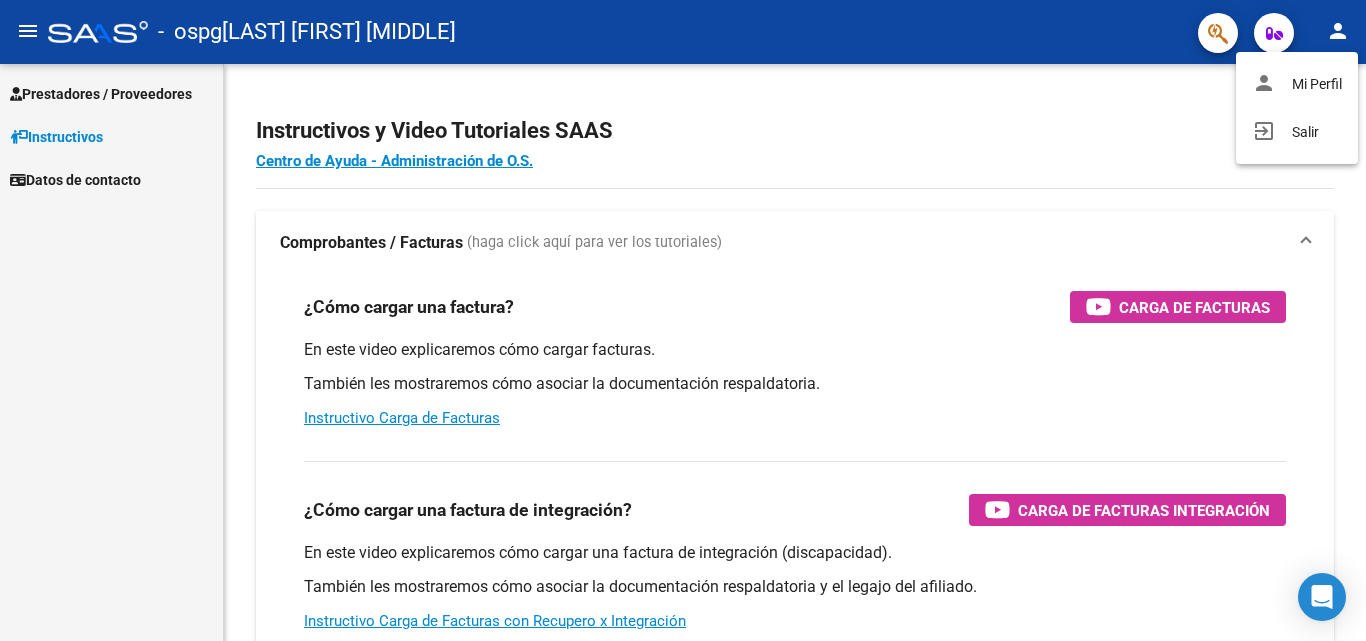 click at bounding box center (683, 320) 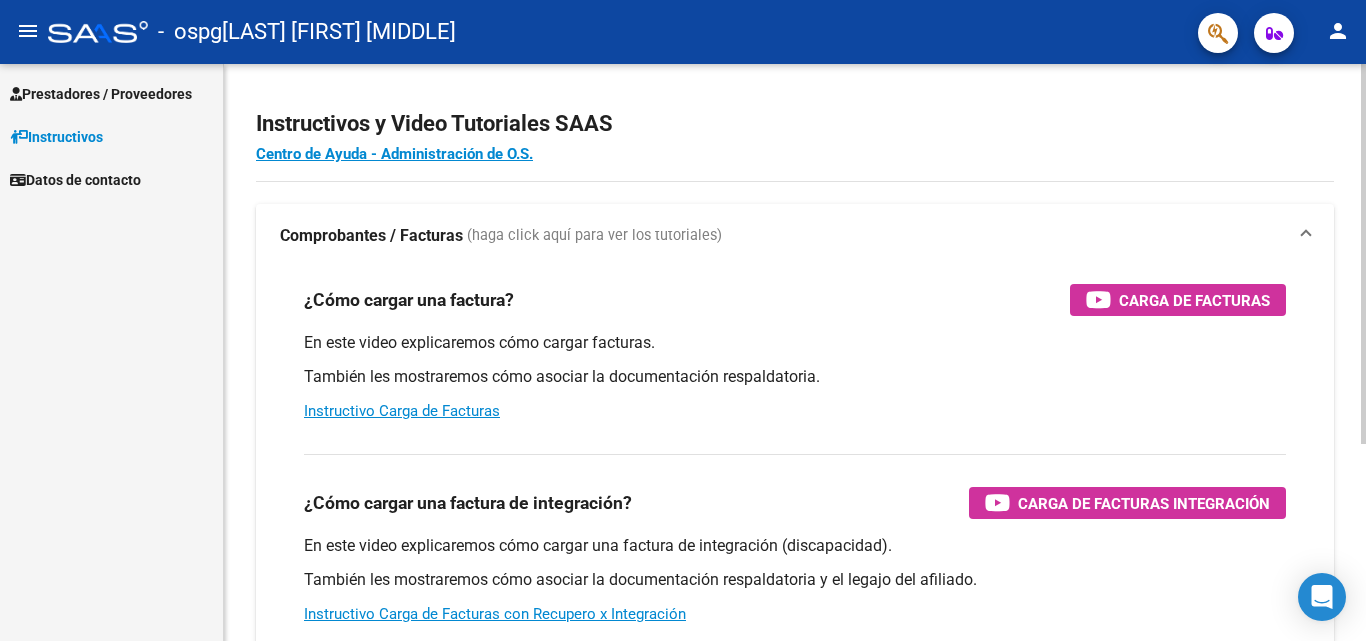 scroll, scrollTop: 0, scrollLeft: 0, axis: both 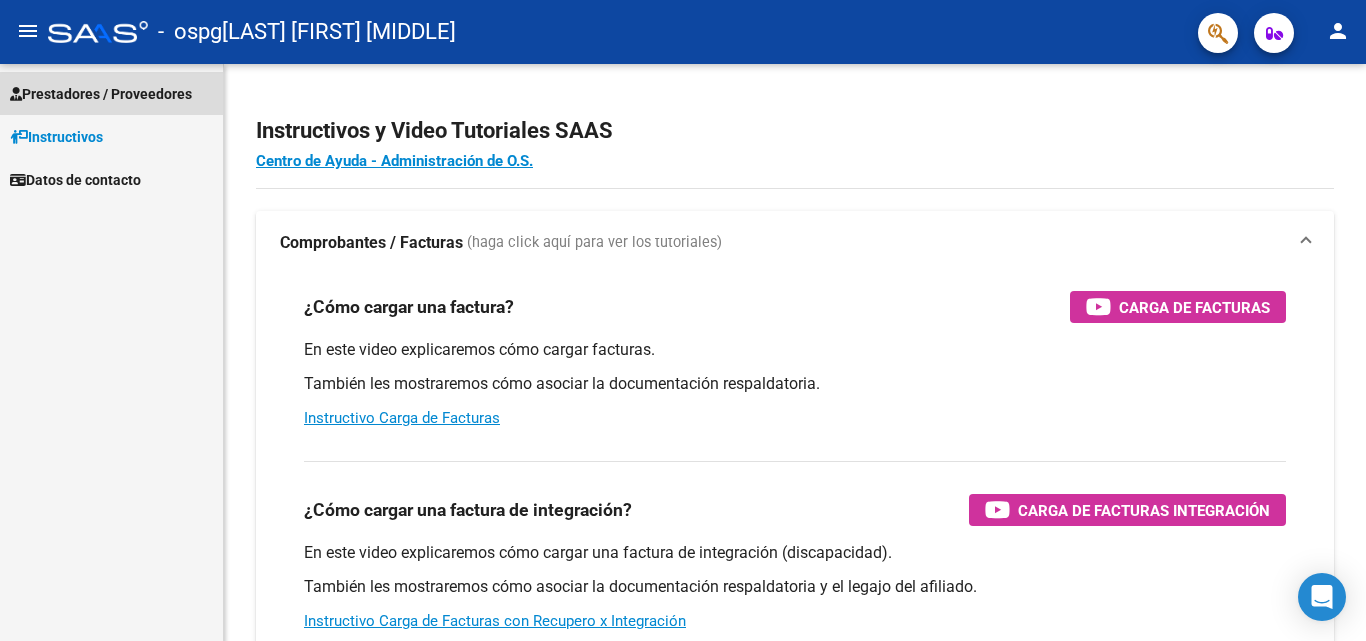click on "Prestadores / Proveedores" at bounding box center [101, 94] 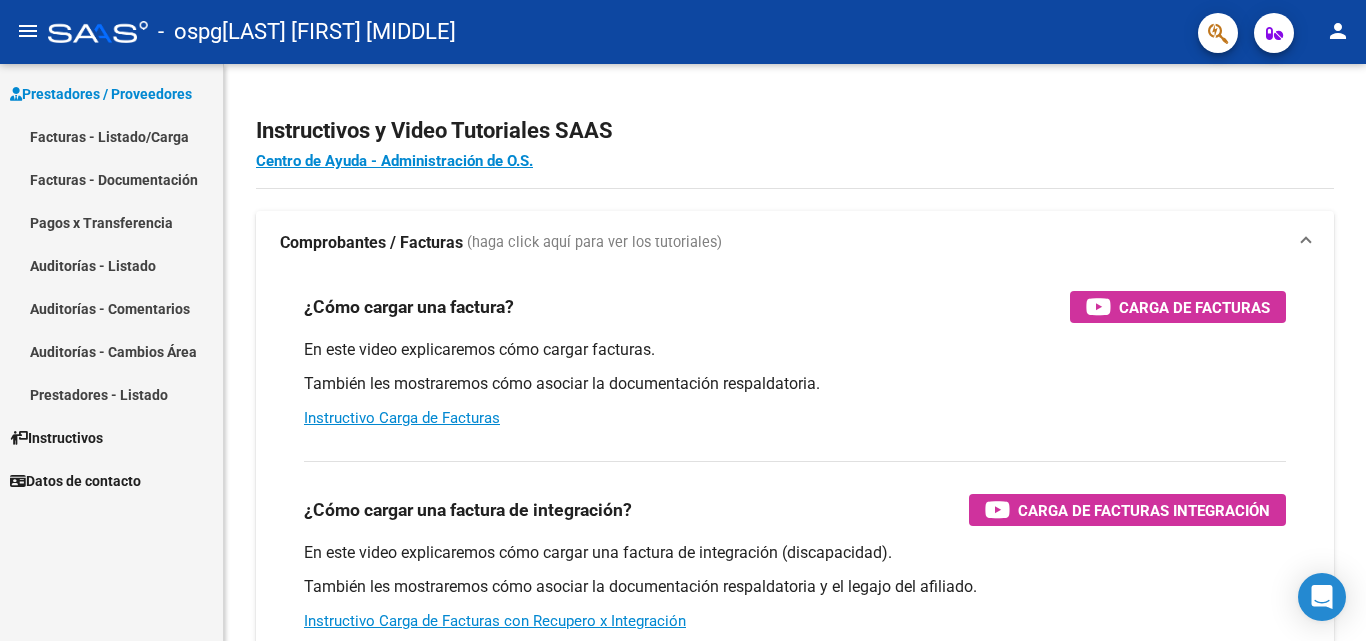 click on "Facturas - Documentación" at bounding box center [111, 179] 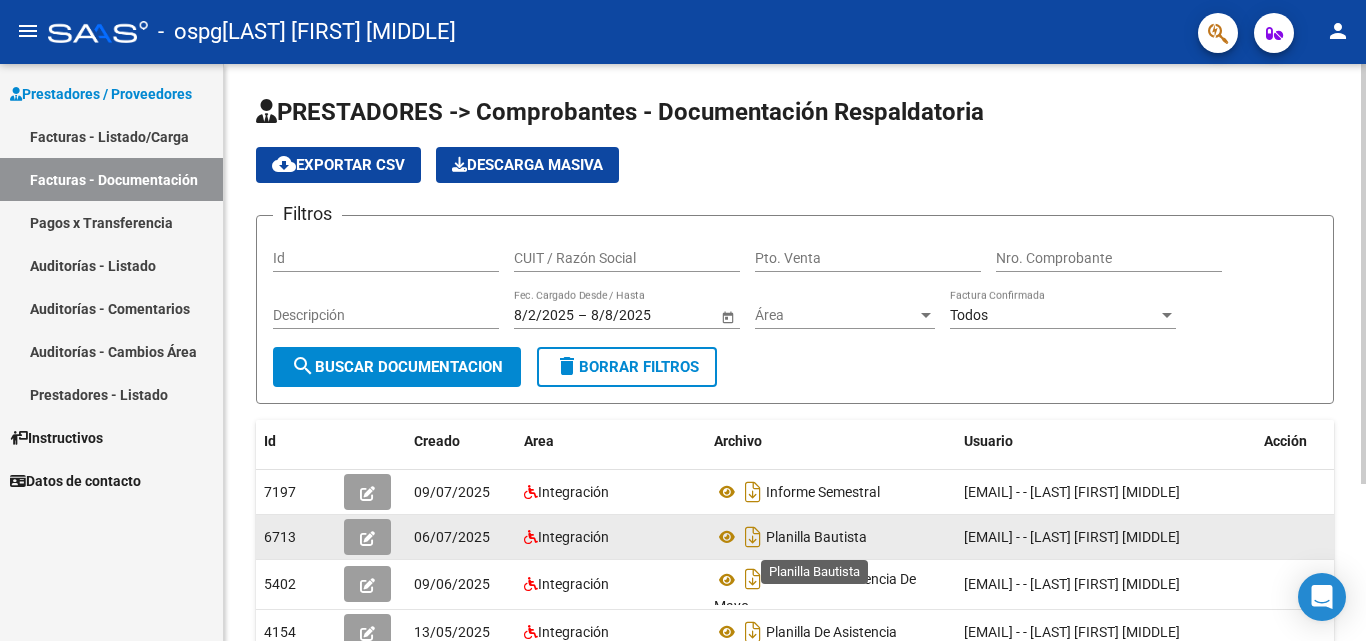 scroll, scrollTop: 100, scrollLeft: 0, axis: vertical 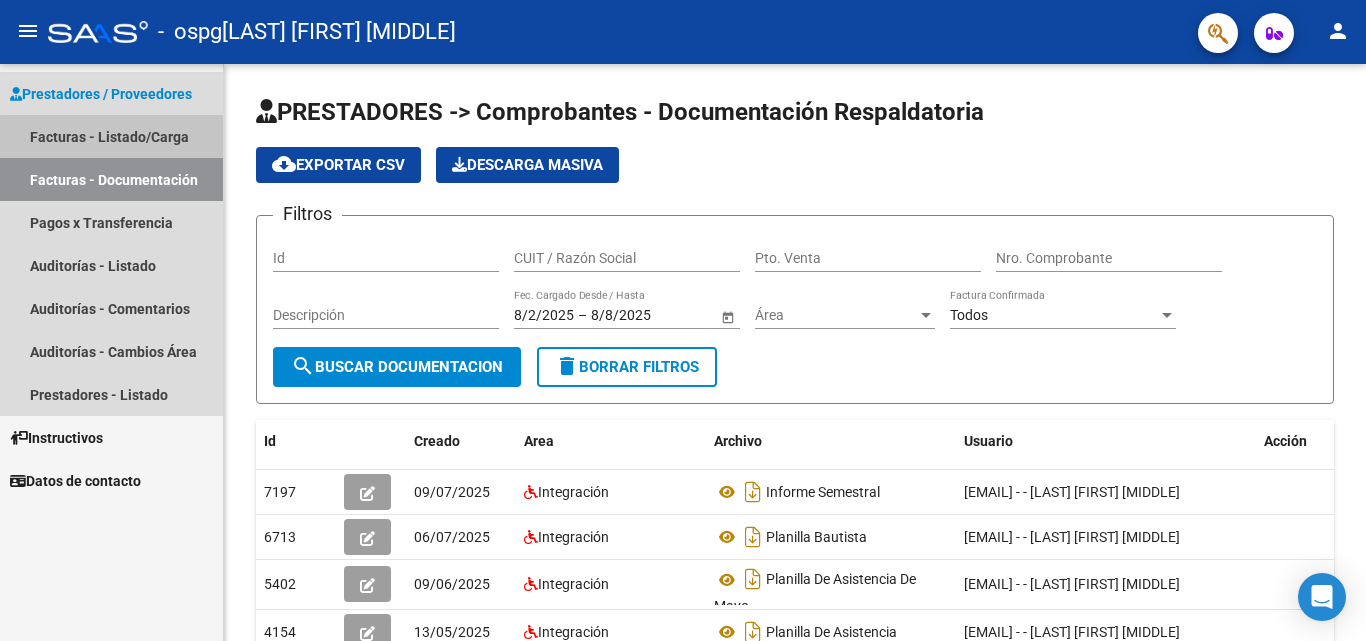 click on "Facturas - Listado/Carga" at bounding box center (111, 136) 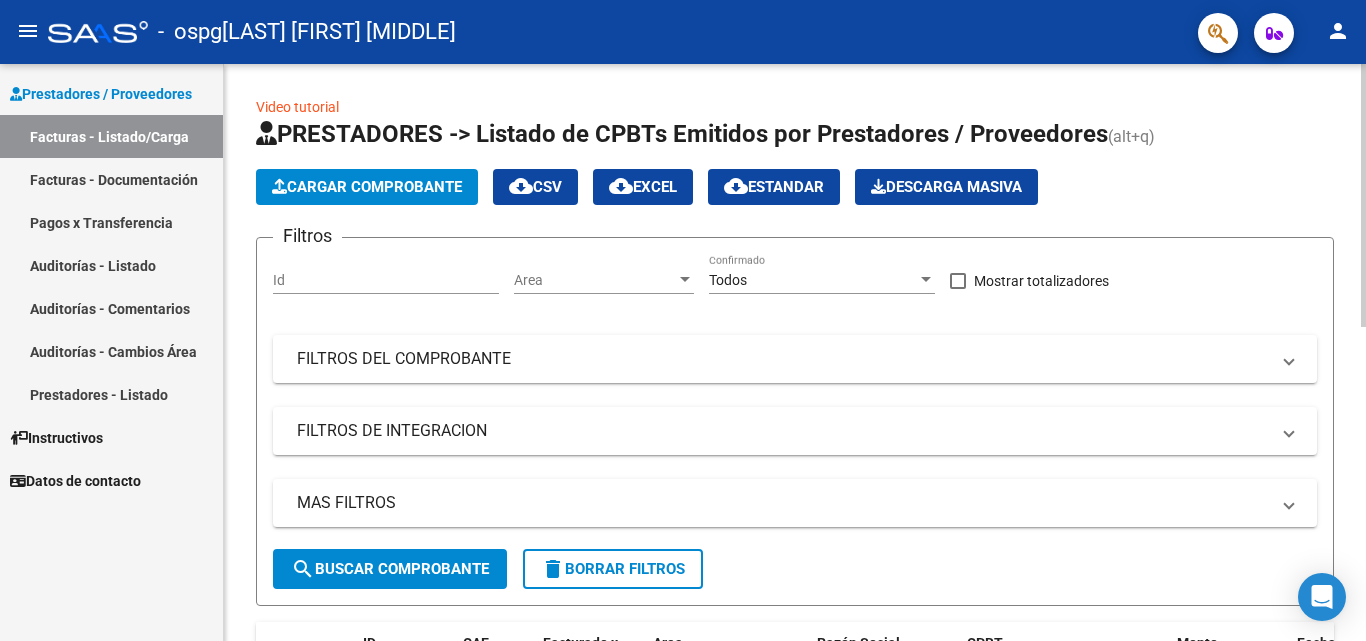 click on "PRESTADORES -> Listado de CPBTs Emitidos por Prestadores / Proveedores (alt+q)   Cargar Comprobante
cloud_download  CSV  cloud_download  EXCEL  cloud_download  Estandar   Descarga Masiva
Filtros Id Area Area Todos Confirmado   Mostrar totalizadores   FILTROS DEL COMPROBANTE  Comprobante Tipo Comprobante Tipo Start date – End date Fec. Comprobante Desde / Hasta Días Emisión Desde(cant. días) Días Emisión Hasta(cant. días) CUIT / Razón Social Pto. Venta Nro. Comprobante Código SSS CAE Válido CAE Válido Todos Cargado Módulo Hosp. Todos Tiene facturacion Apócrifa Hospital Refes  FILTROS DE INTEGRACION  Período De Prestación Campos del Archivo de Rendición Devuelto x SSS (dr_envio) Todos Rendido x SSS (dr_envio) Tipo de Registro Tipo de Registro Período Presentación Período Presentación Campos del Legajo Asociado (preaprobación) Afiliado Legajo (cuil/nombre) Todos Solo facturas preaprobadas  MAS FILTROS  Todos Con Doc. Respaldatoria Todos Con Trazabilidad Todos Asociado a Expediente Sur" 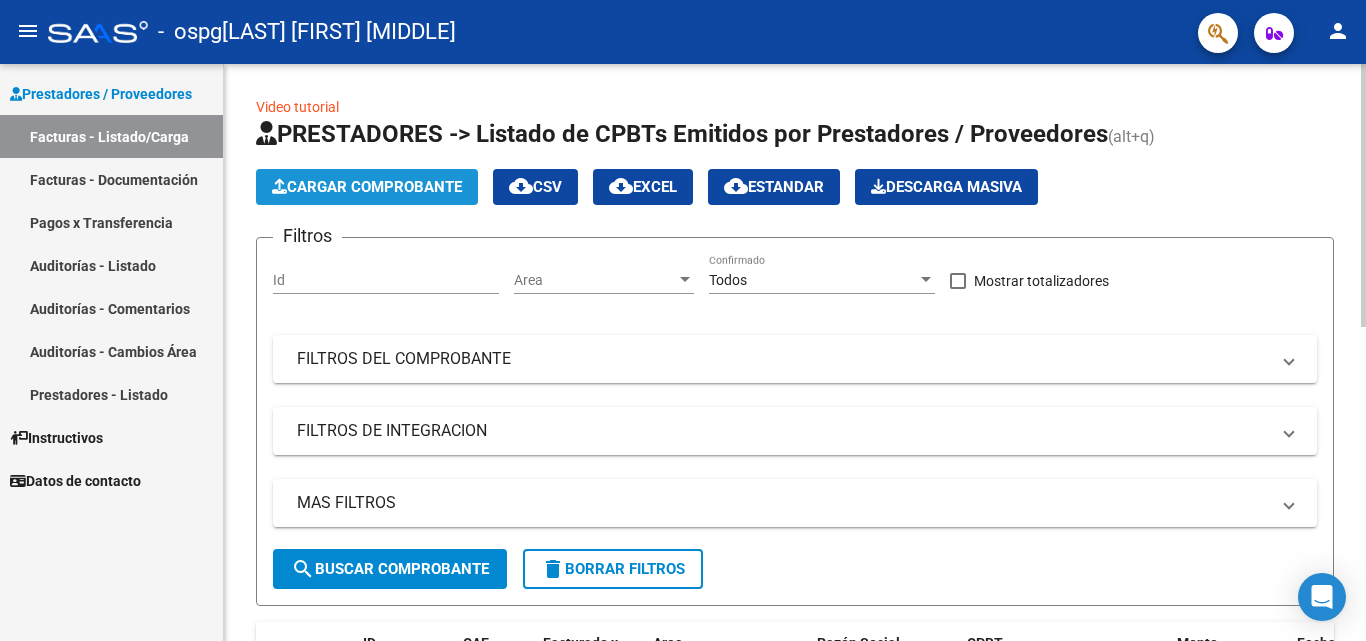 click on "Cargar Comprobante" 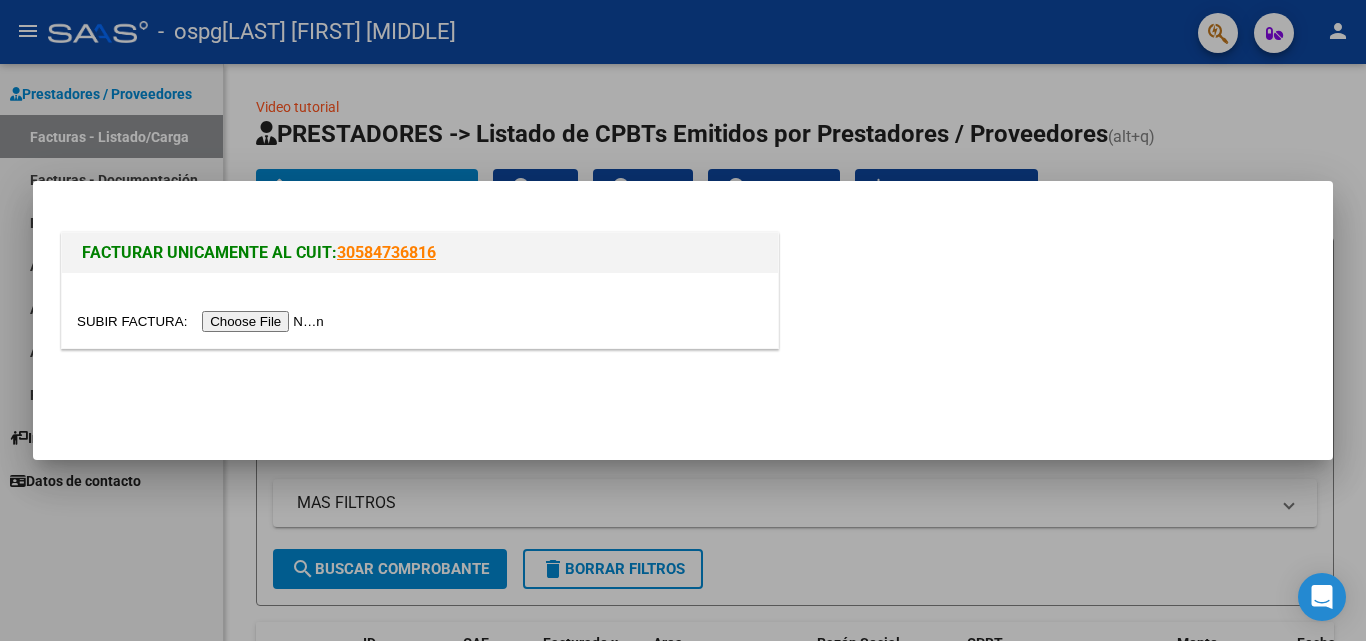 click at bounding box center (203, 321) 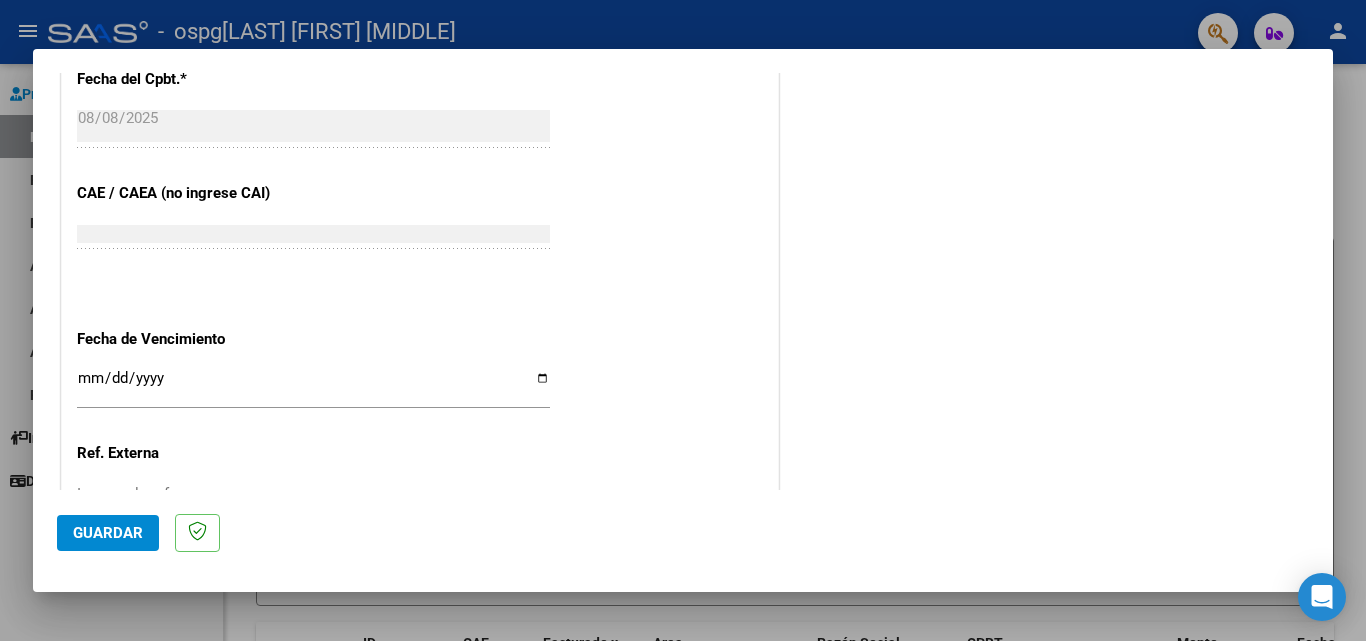 scroll, scrollTop: 1300, scrollLeft: 0, axis: vertical 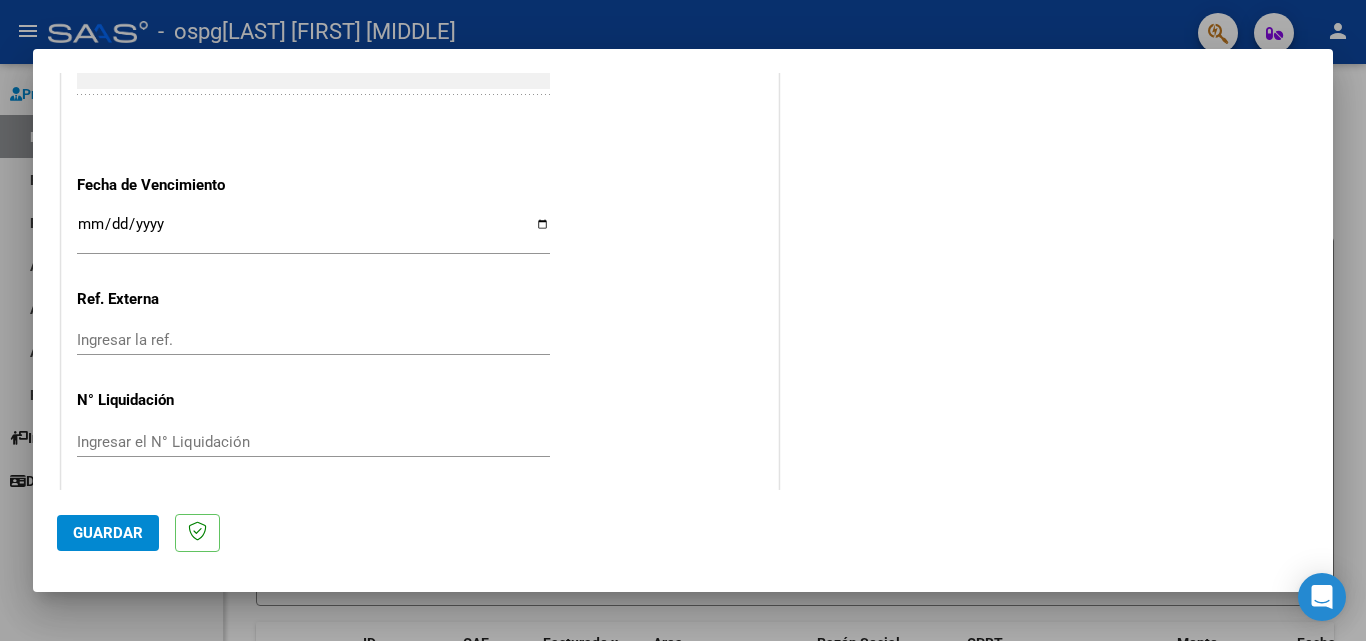 click on "CUIT  *   27-35941962-2 Ingresar CUIT  ANALISIS PRESTADOR  Area destinado * Integración Seleccionar Area Luego de guardar debe preaprobar la factura asociandola a un legajo de integración y subir la documentación respaldatoria (planilla de asistencia o ddjj para período de aislamiento)  Período de Prestación (Ej: 202305 para Mayo 2023    Ingrese el Período de Prestación como indica el ejemplo   Comprobante Tipo * Factura C Seleccionar Tipo Punto de Venta  *   1 Ingresar el Nro.  Número  *   1055 Ingresar el Nro.  Monto  *   $ 98.964,88 Ingresar el monto  Fecha del Cpbt.  *   2025-08-08 Ingresar la fecha  CAE / CAEA (no ingrese CAI)    75322542688533 Ingresar el CAE o CAEA (no ingrese CAI)  Fecha de Vencimiento    Ingresar la fecha  Ref. Externa    Ingresar la ref.  N° Liquidación    Ingresar el N° Liquidación" at bounding box center [420, -244] 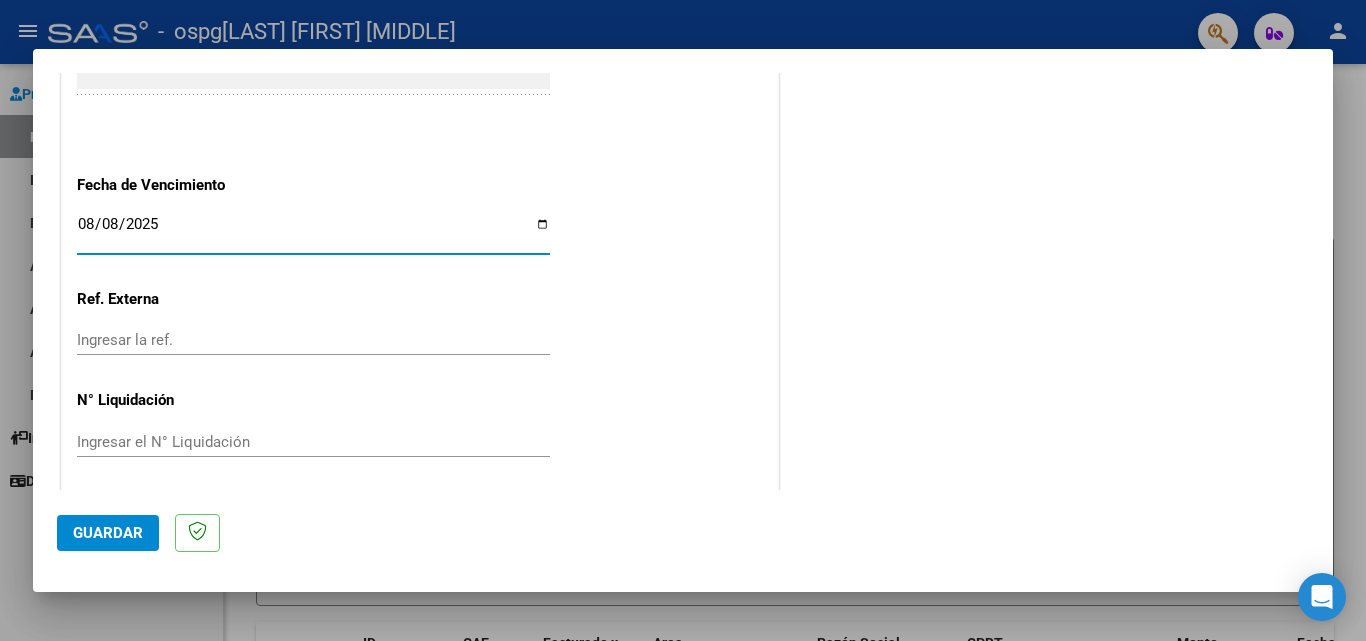 type on "2025-08-08" 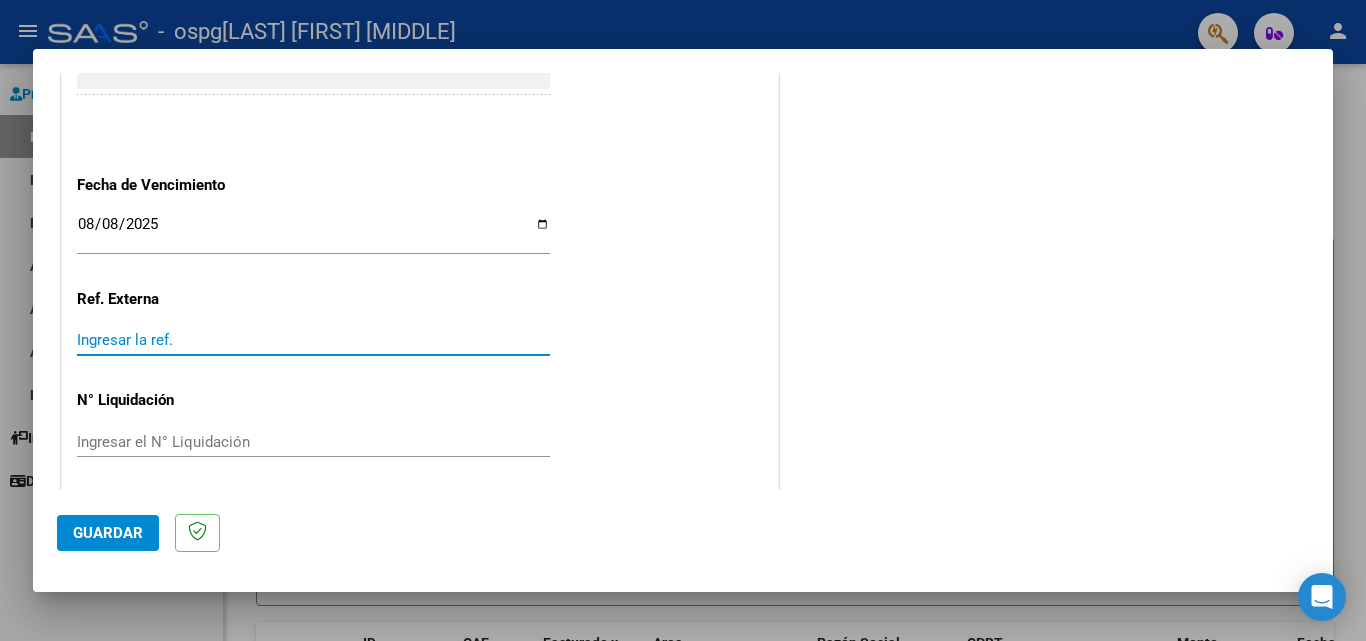 click on "Ingresar la ref." at bounding box center (313, 340) 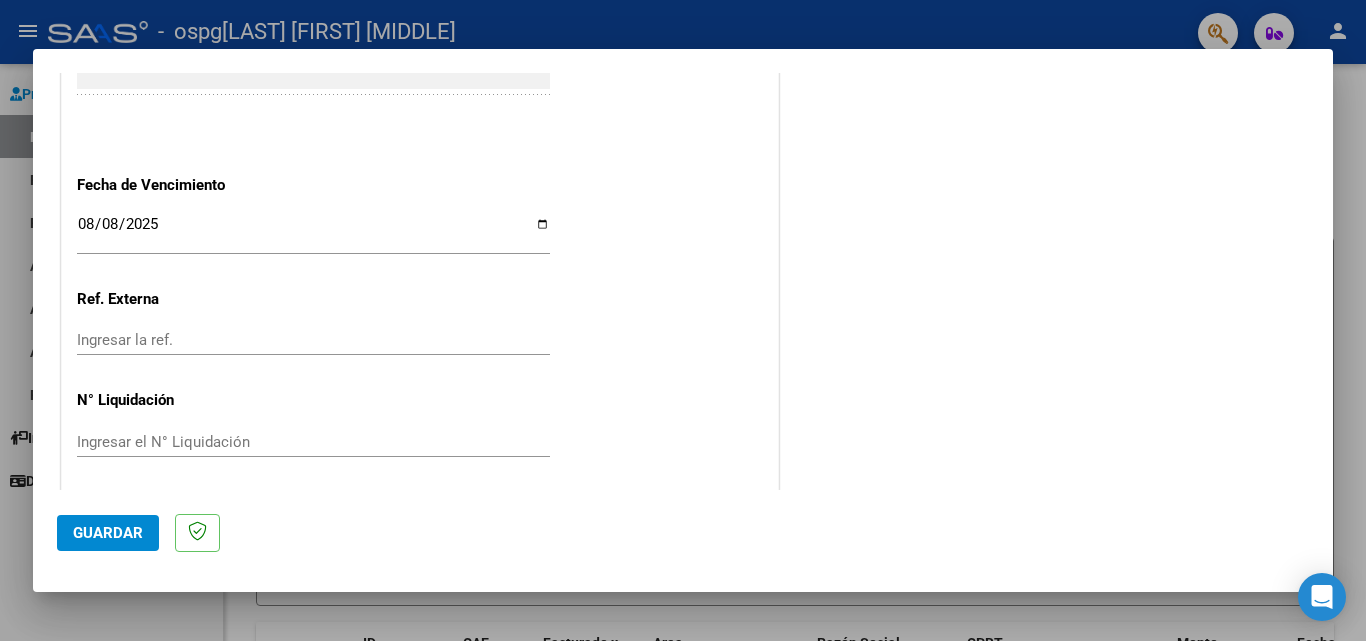click on "Ingresar el N° Liquidación" at bounding box center (313, 442) 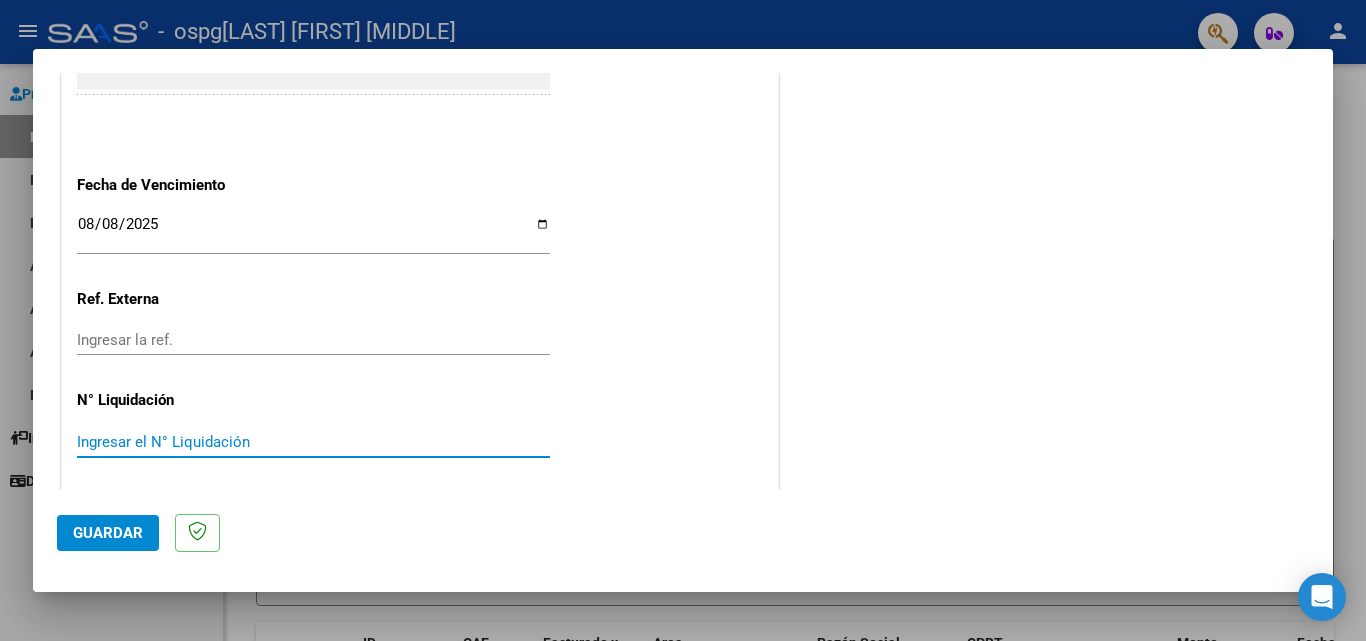 scroll, scrollTop: 1305, scrollLeft: 0, axis: vertical 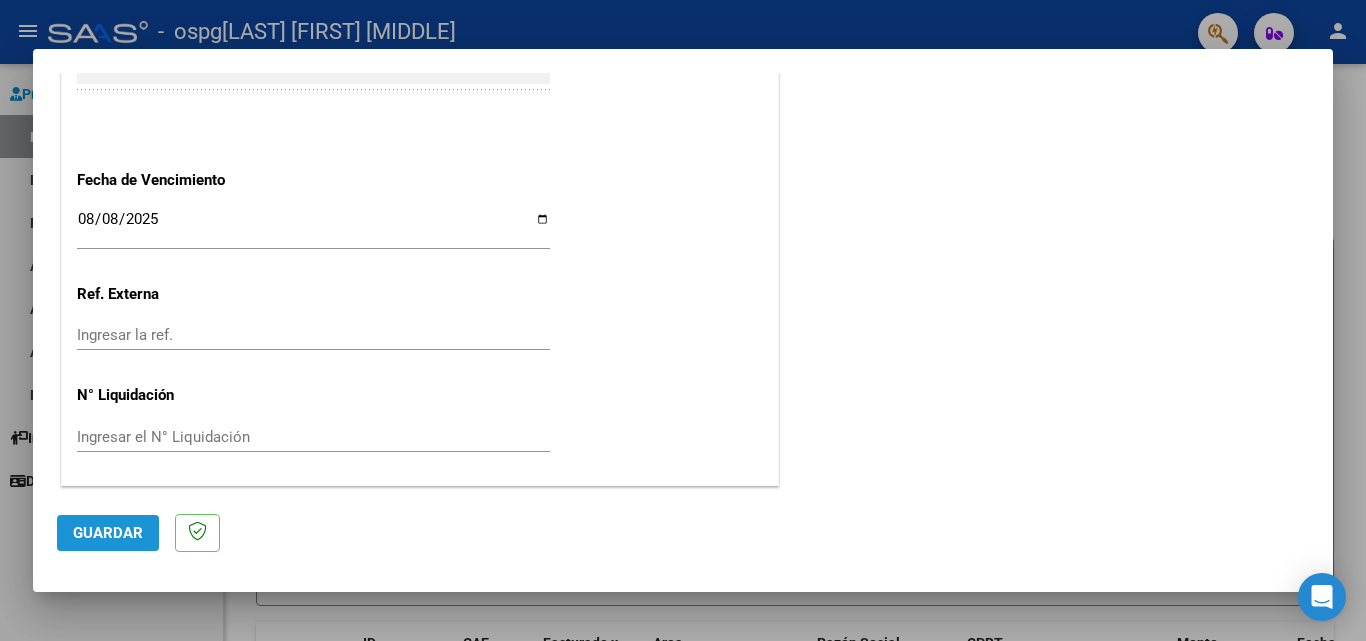 click on "Guardar" 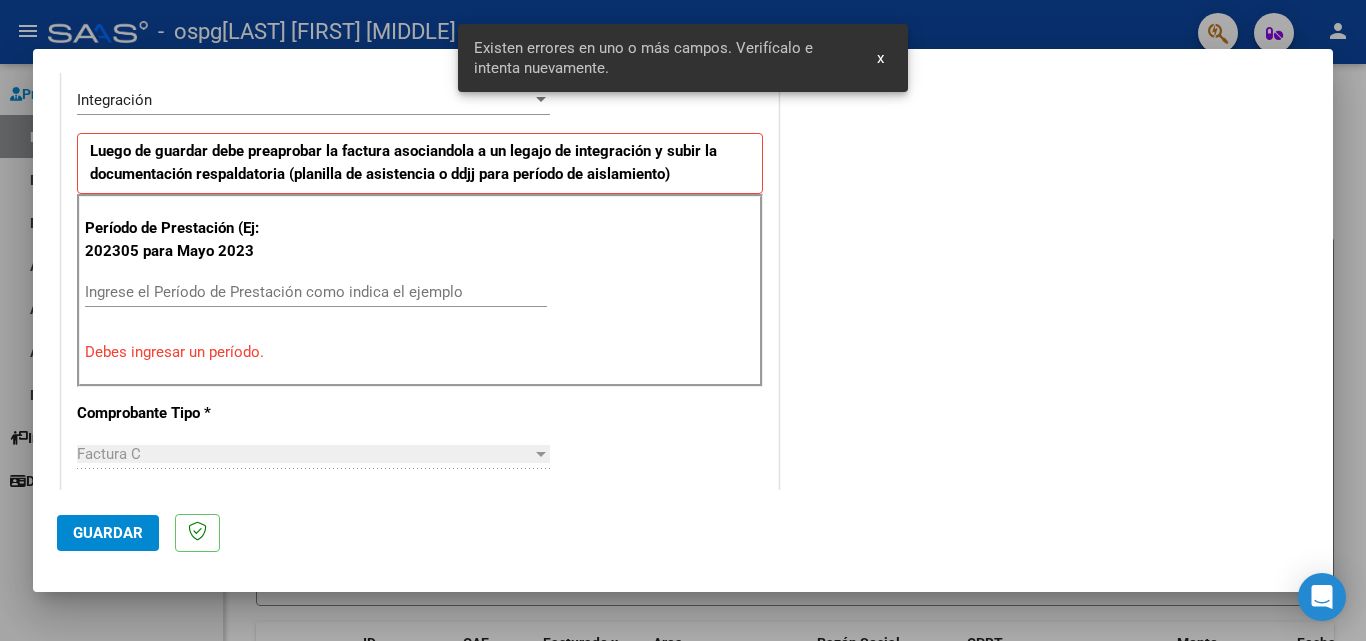 scroll, scrollTop: 451, scrollLeft: 0, axis: vertical 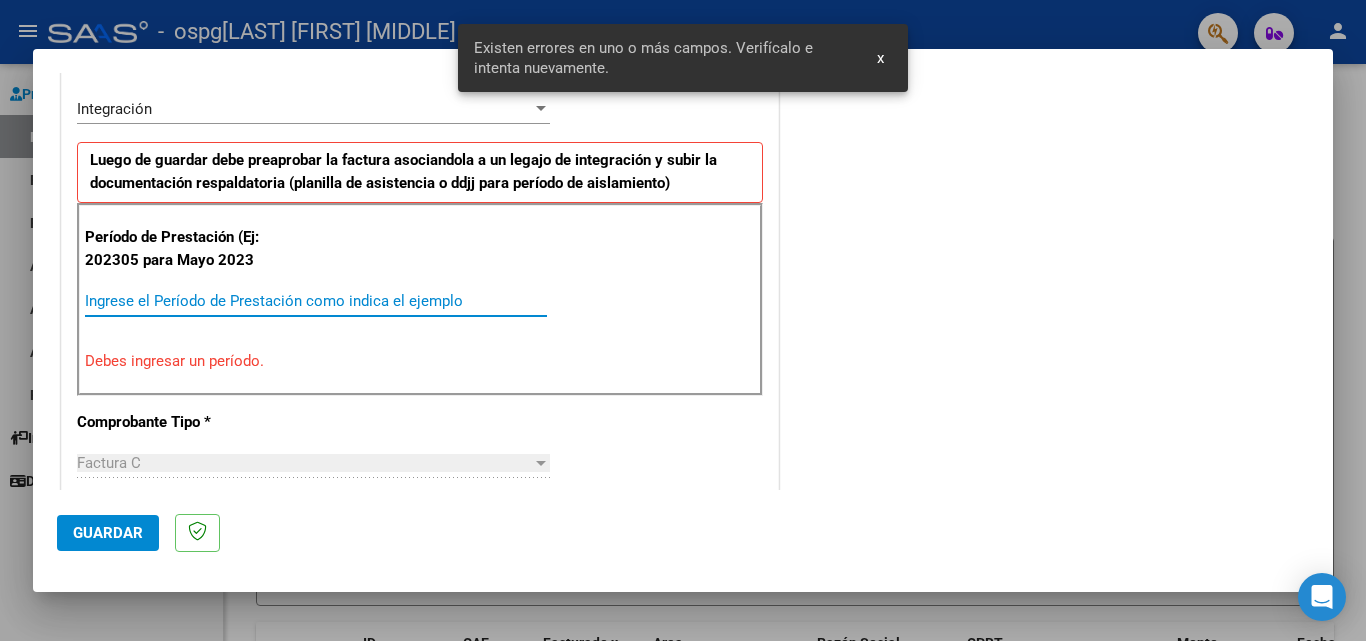 click on "Ingrese el Período de Prestación como indica el ejemplo" at bounding box center (316, 301) 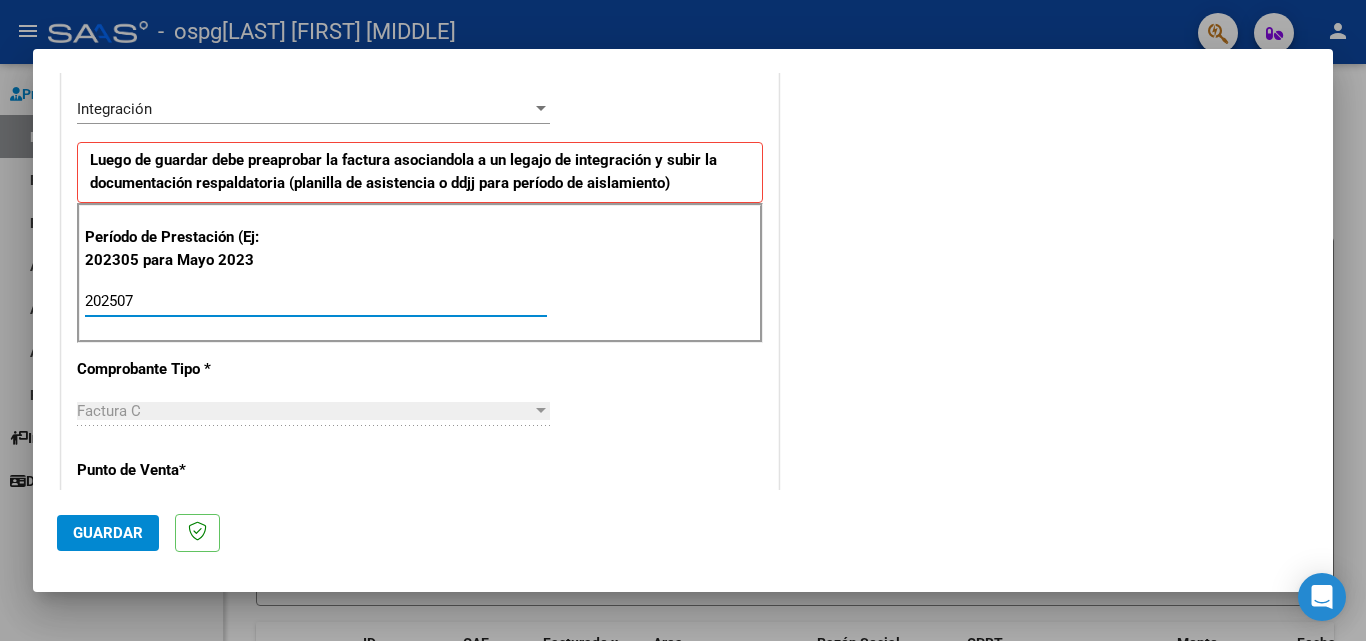 type on "202507" 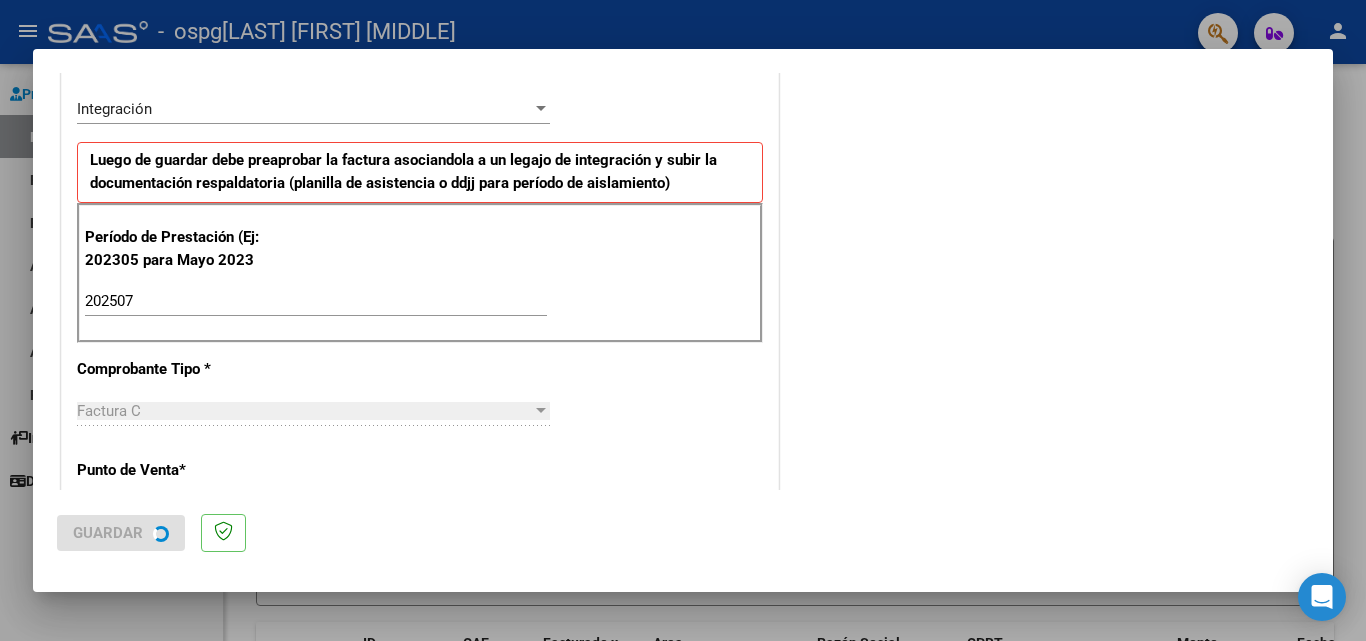 scroll, scrollTop: 0, scrollLeft: 0, axis: both 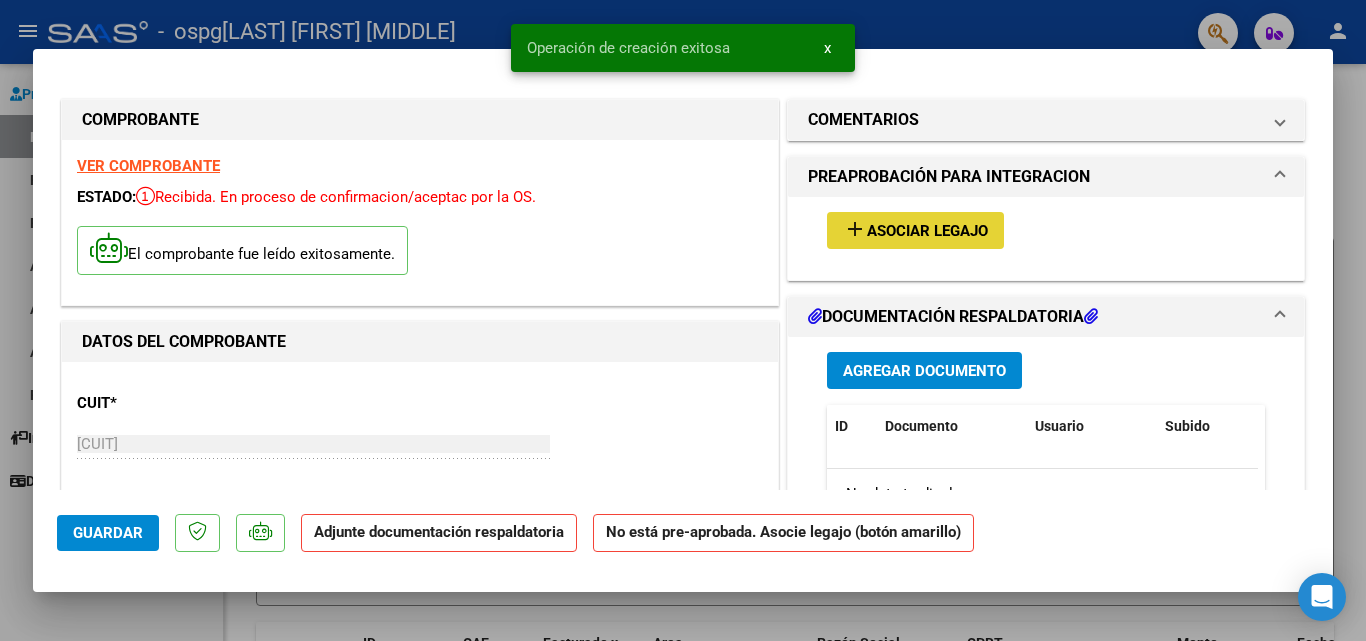 click on "add Asociar Legajo" at bounding box center (915, 230) 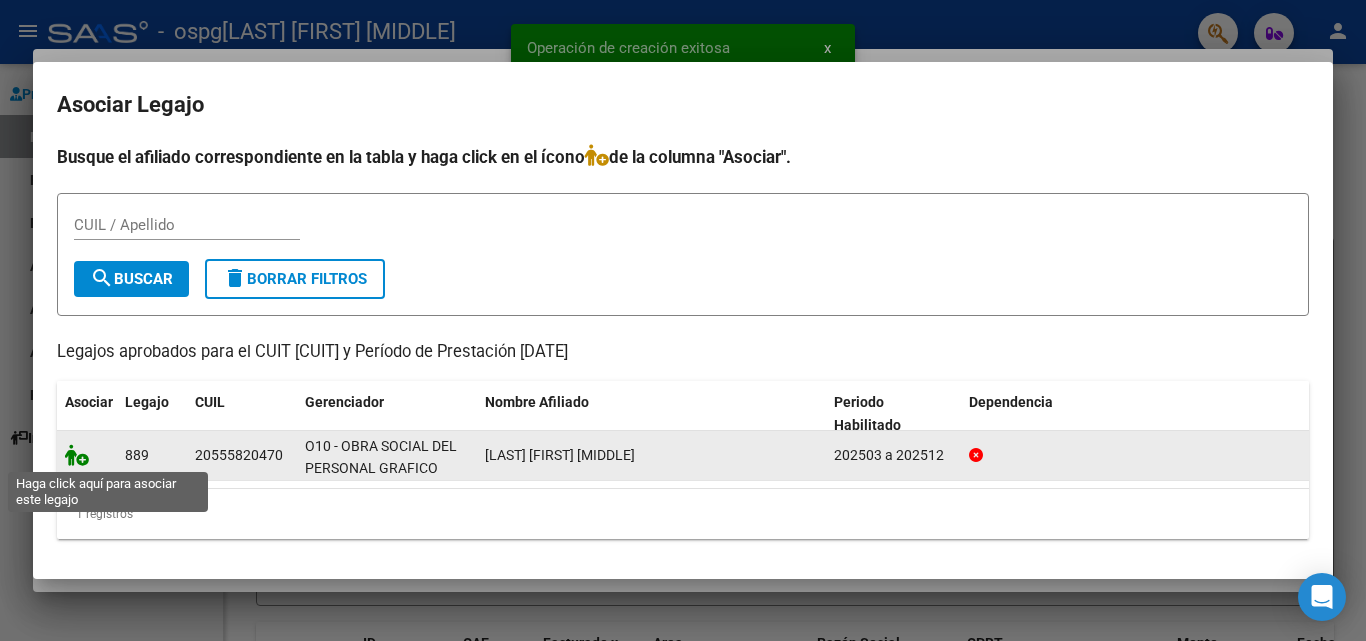 click 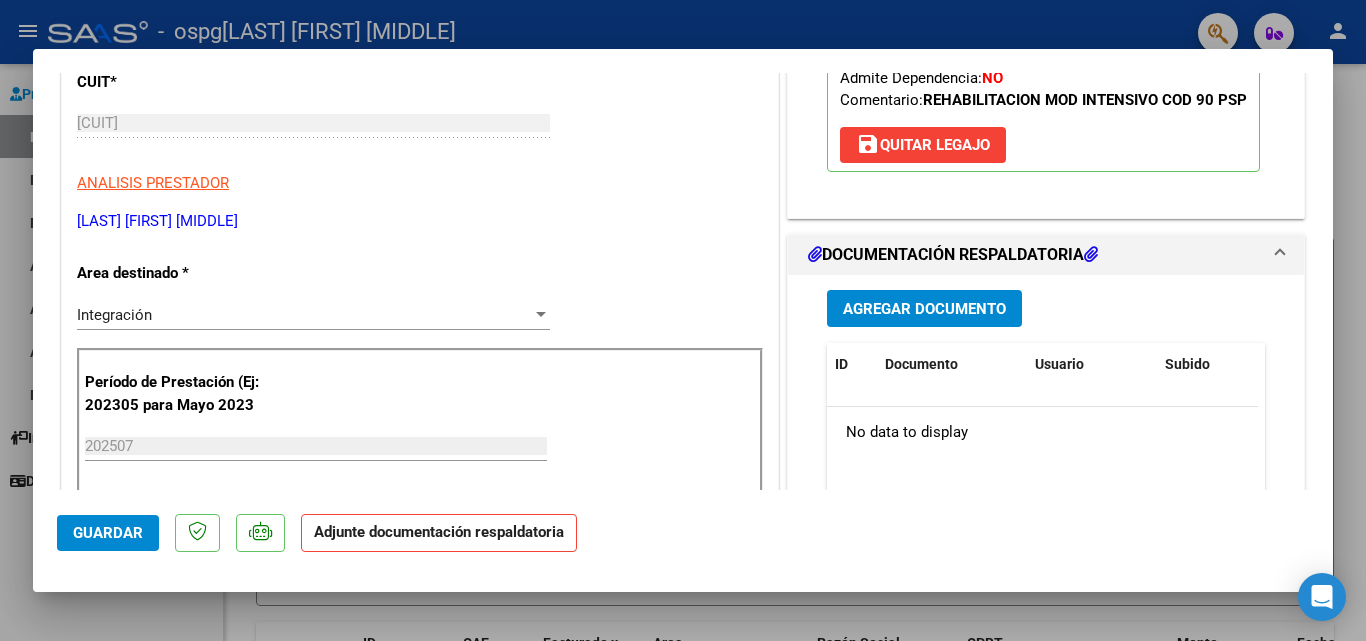 scroll, scrollTop: 300, scrollLeft: 0, axis: vertical 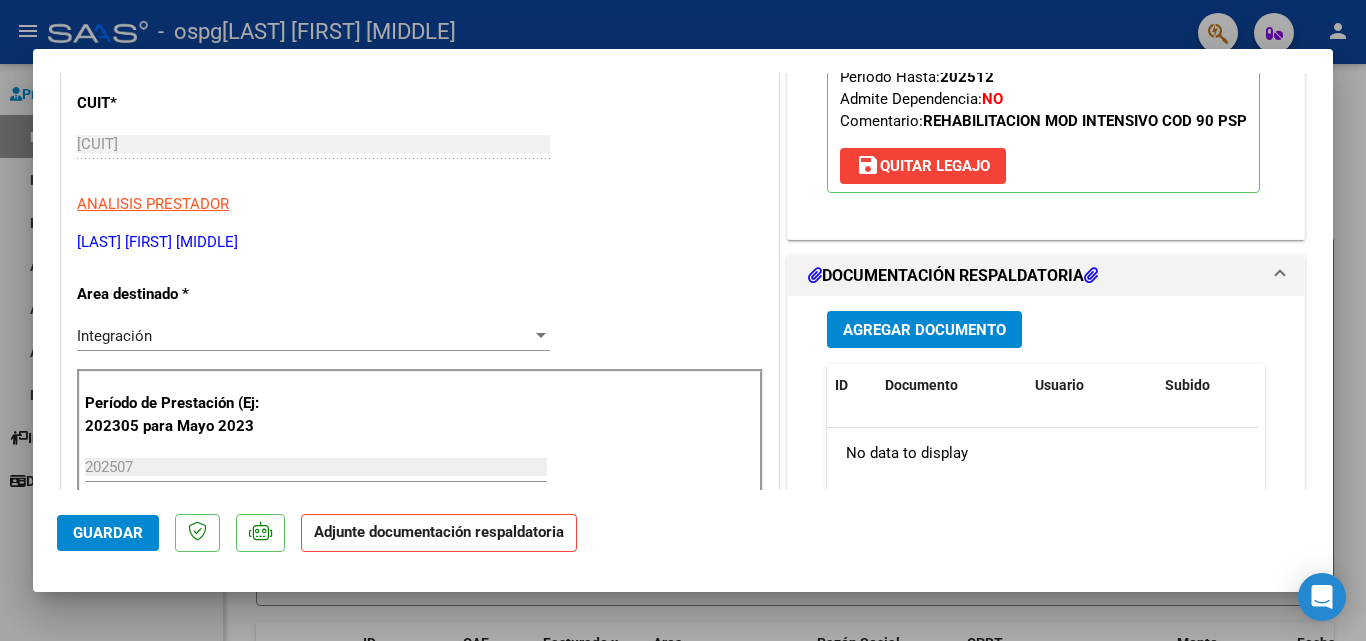 click on "Agregar Documento" at bounding box center (924, 329) 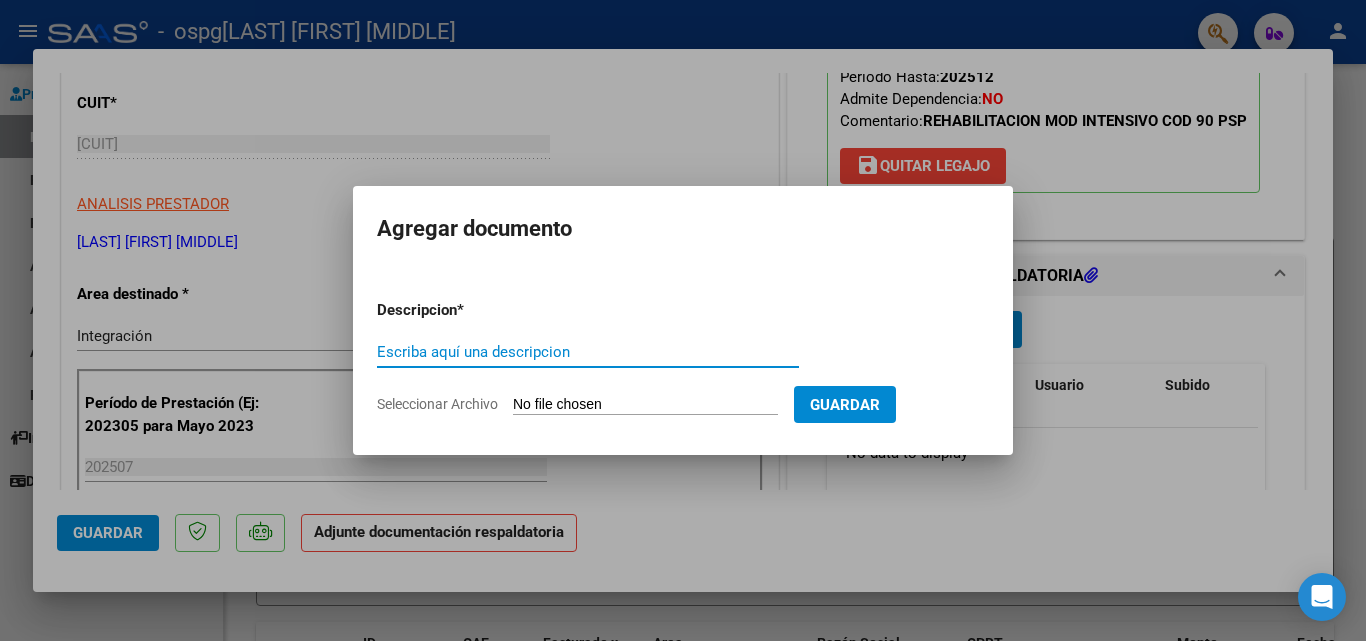 click on "Escriba aquí una descripcion" at bounding box center [588, 352] 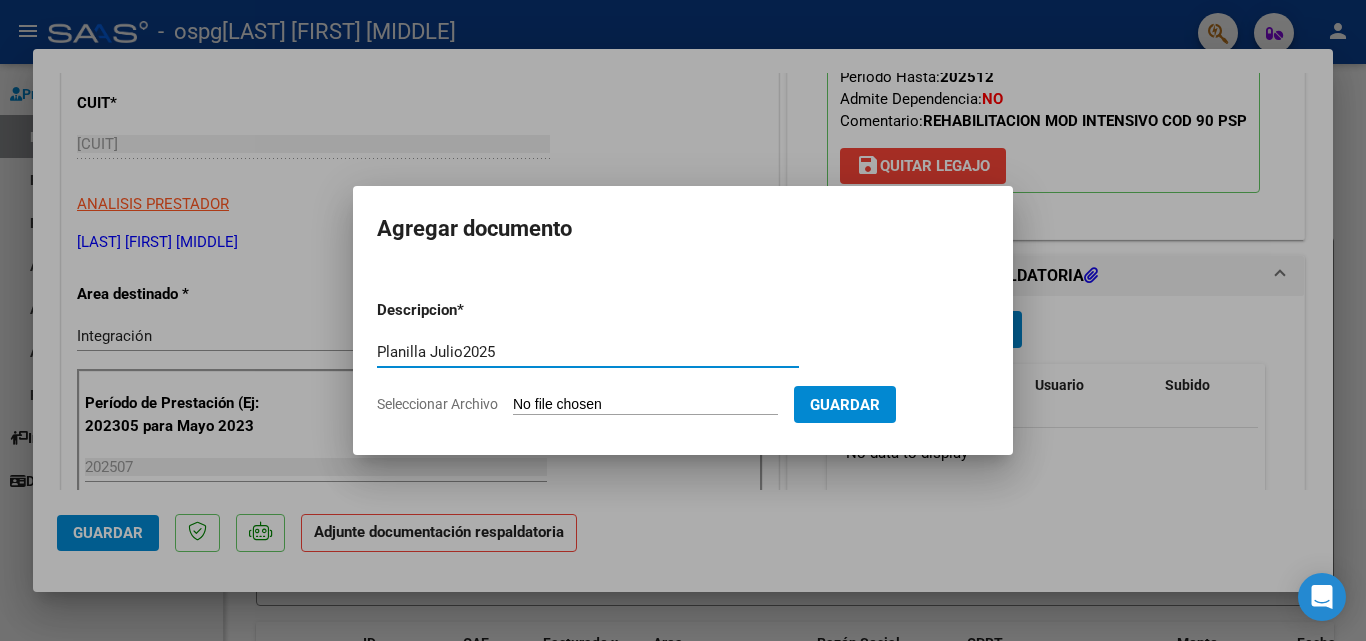 type on "Planilla Julio2025" 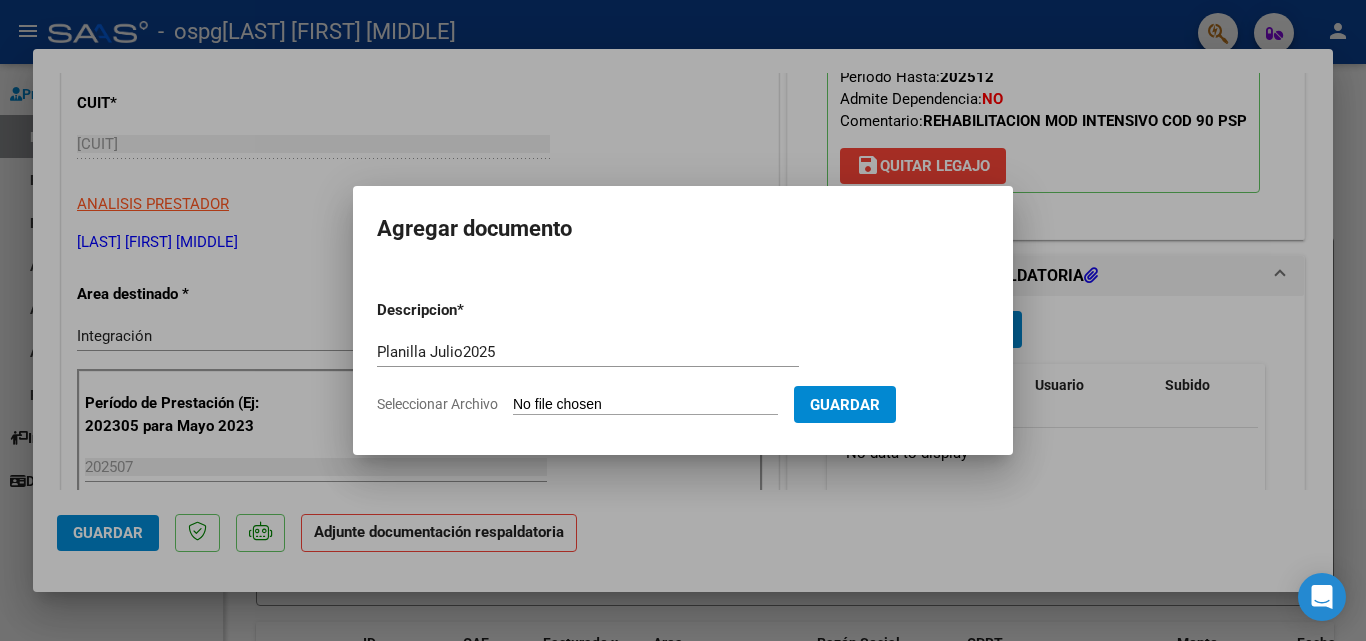 click on "Seleccionar Archivo" at bounding box center [645, 405] 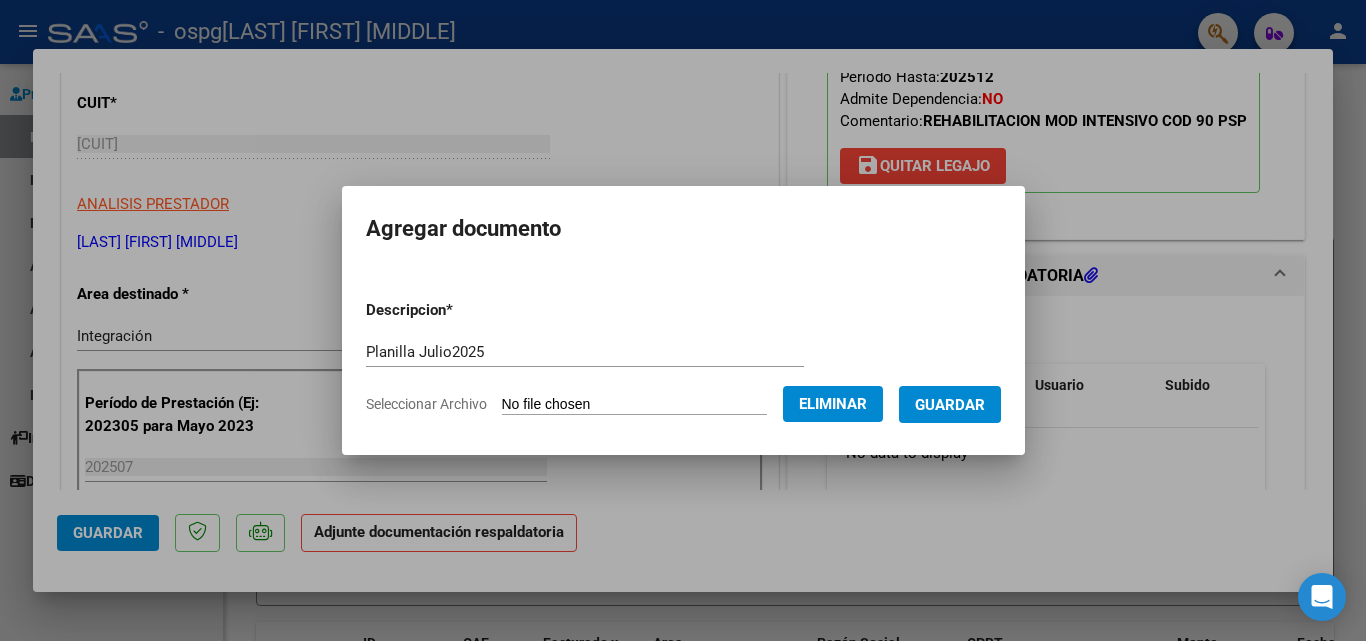 click on "Guardar" at bounding box center [950, 405] 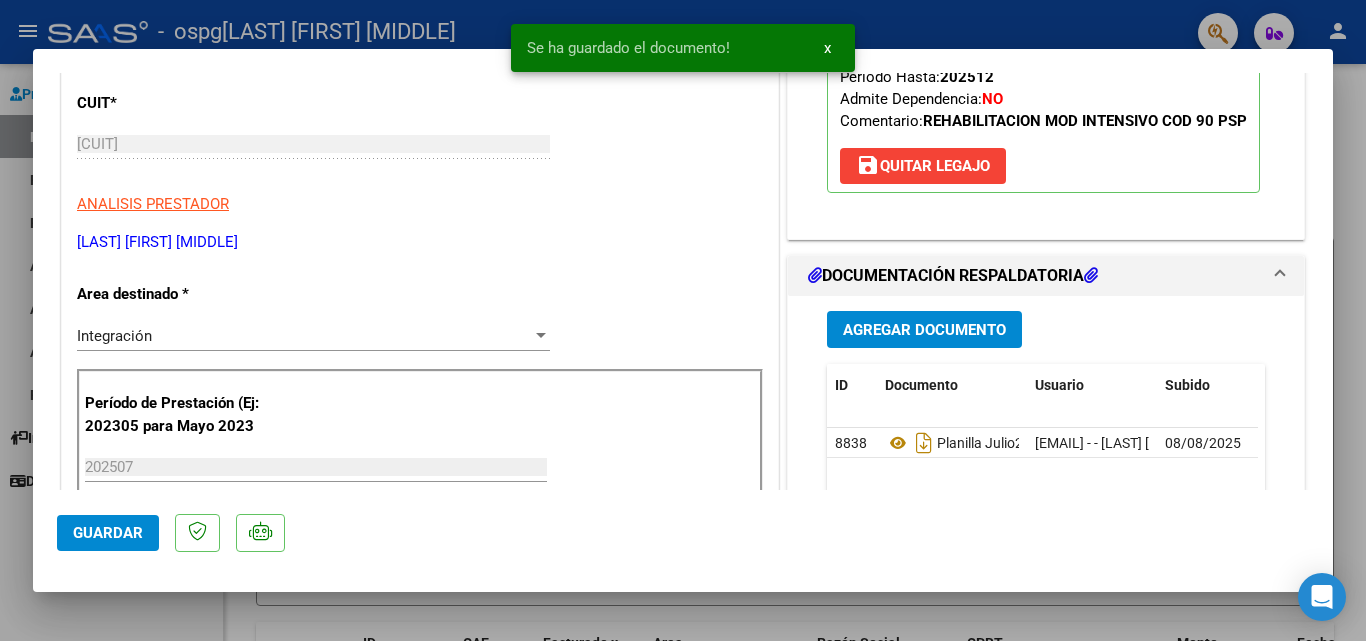 click at bounding box center (683, 320) 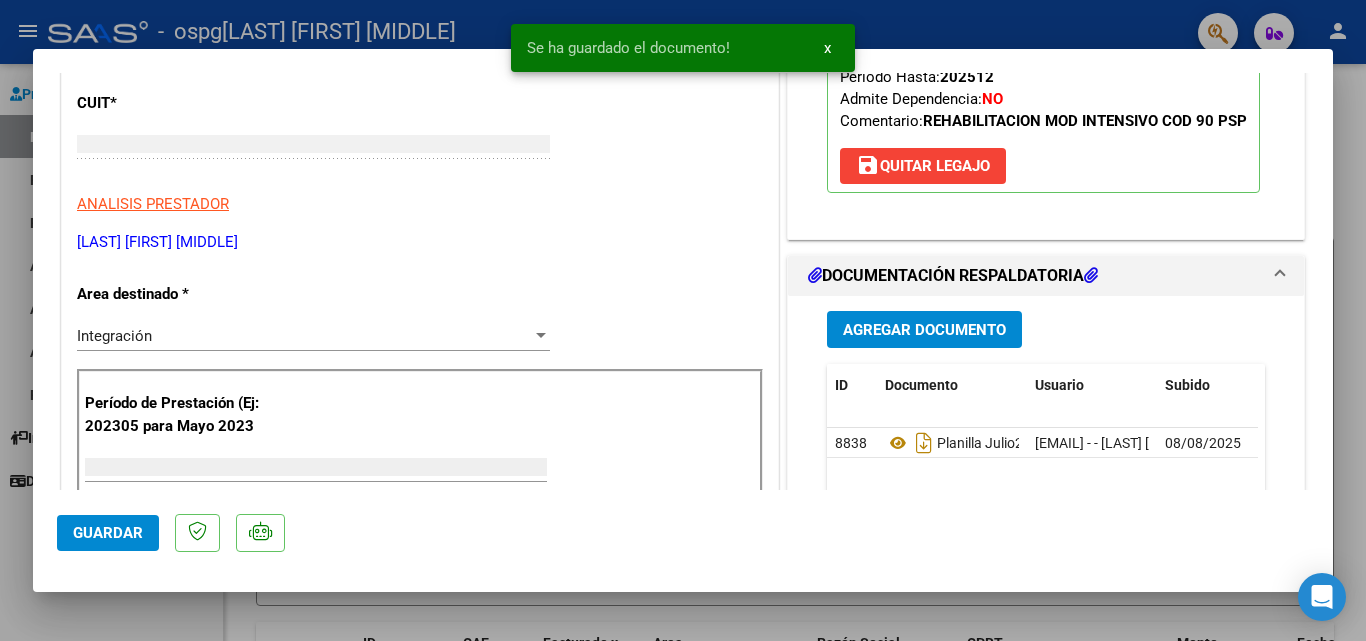 scroll, scrollTop: 239, scrollLeft: 0, axis: vertical 